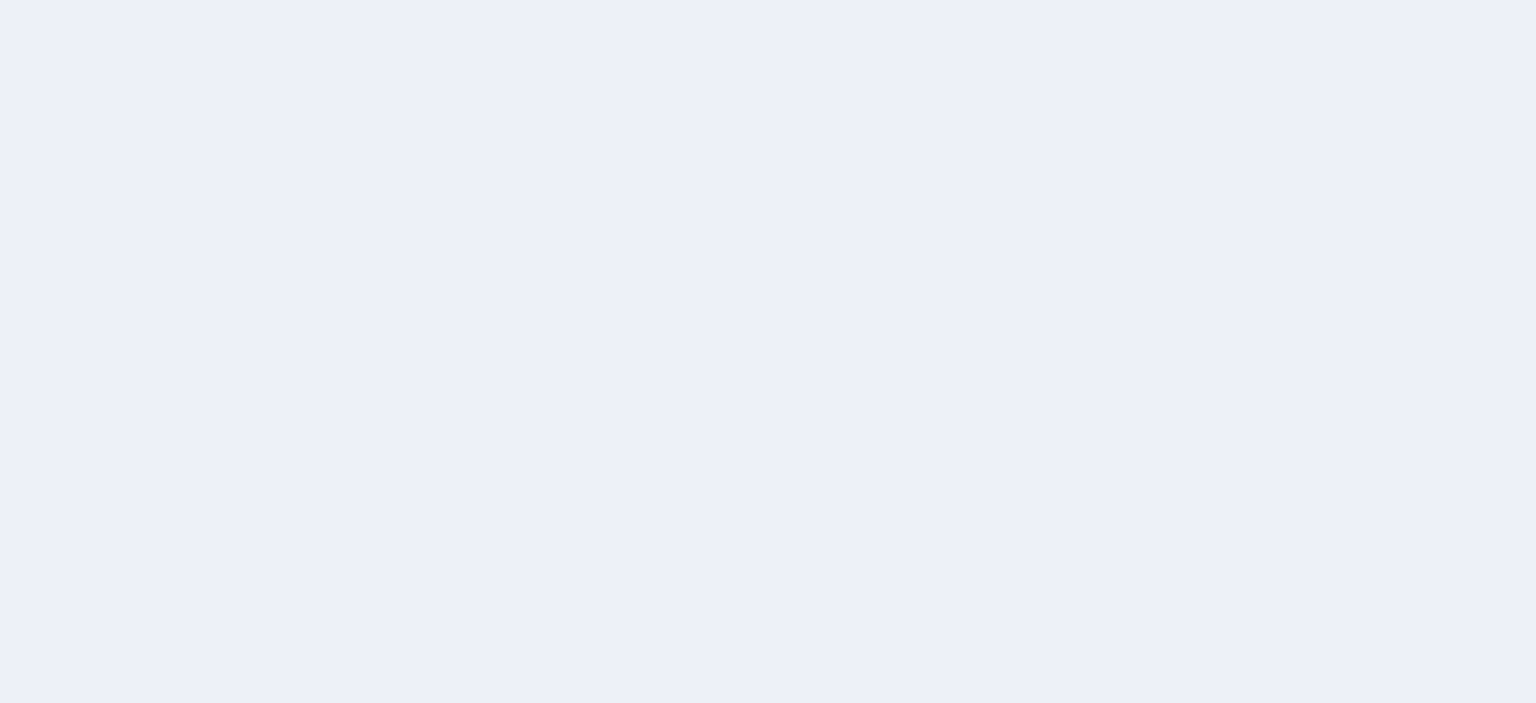scroll, scrollTop: 0, scrollLeft: 0, axis: both 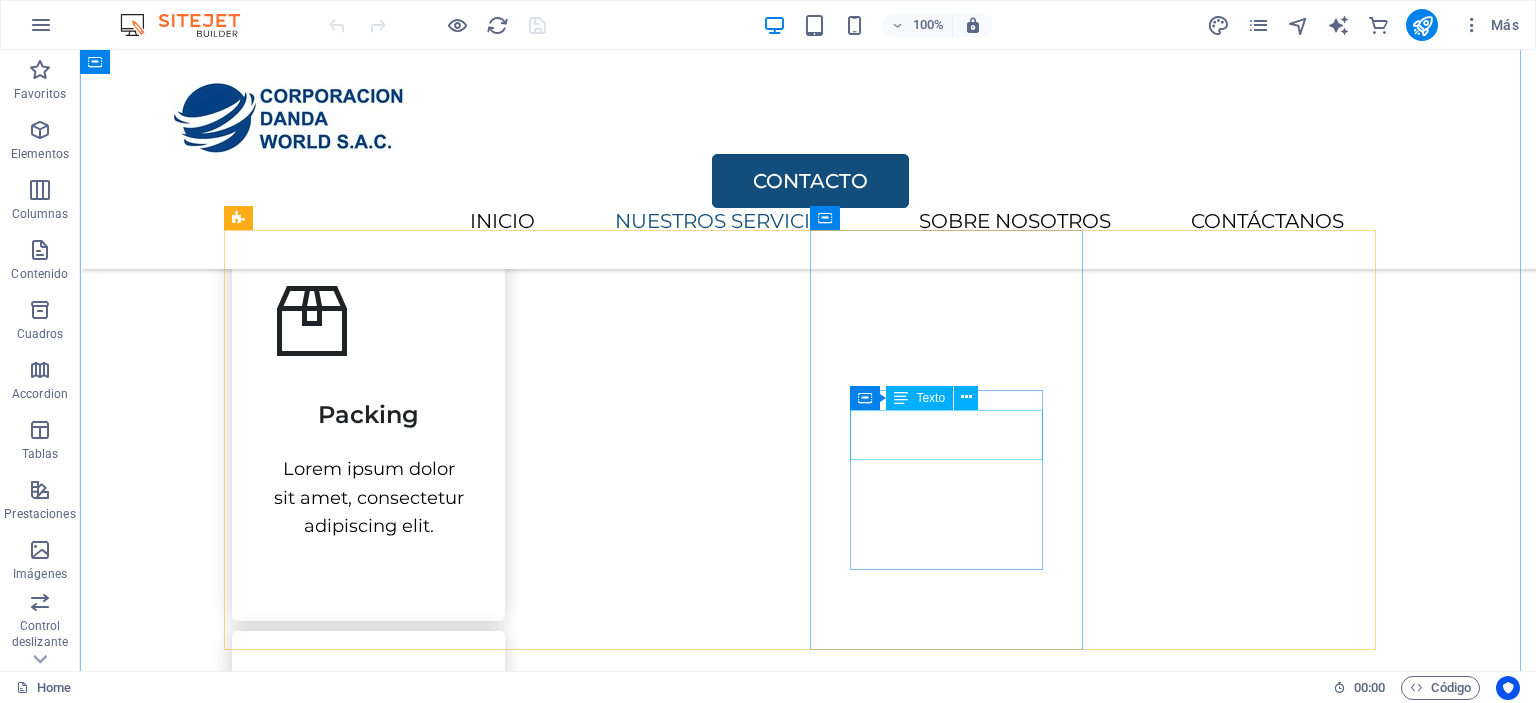 click on "Storage" at bounding box center [368, 1267] 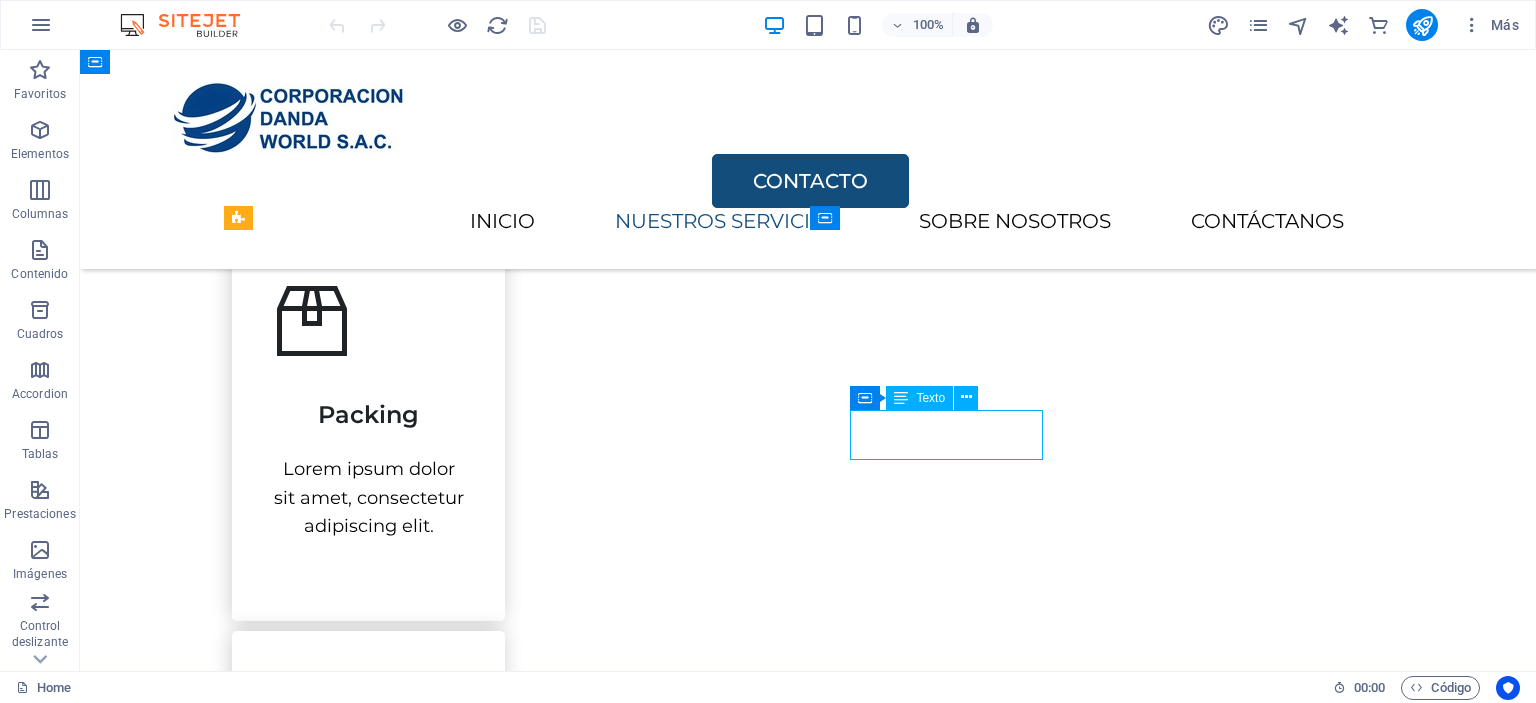 click on "Storage" at bounding box center [368, 1267] 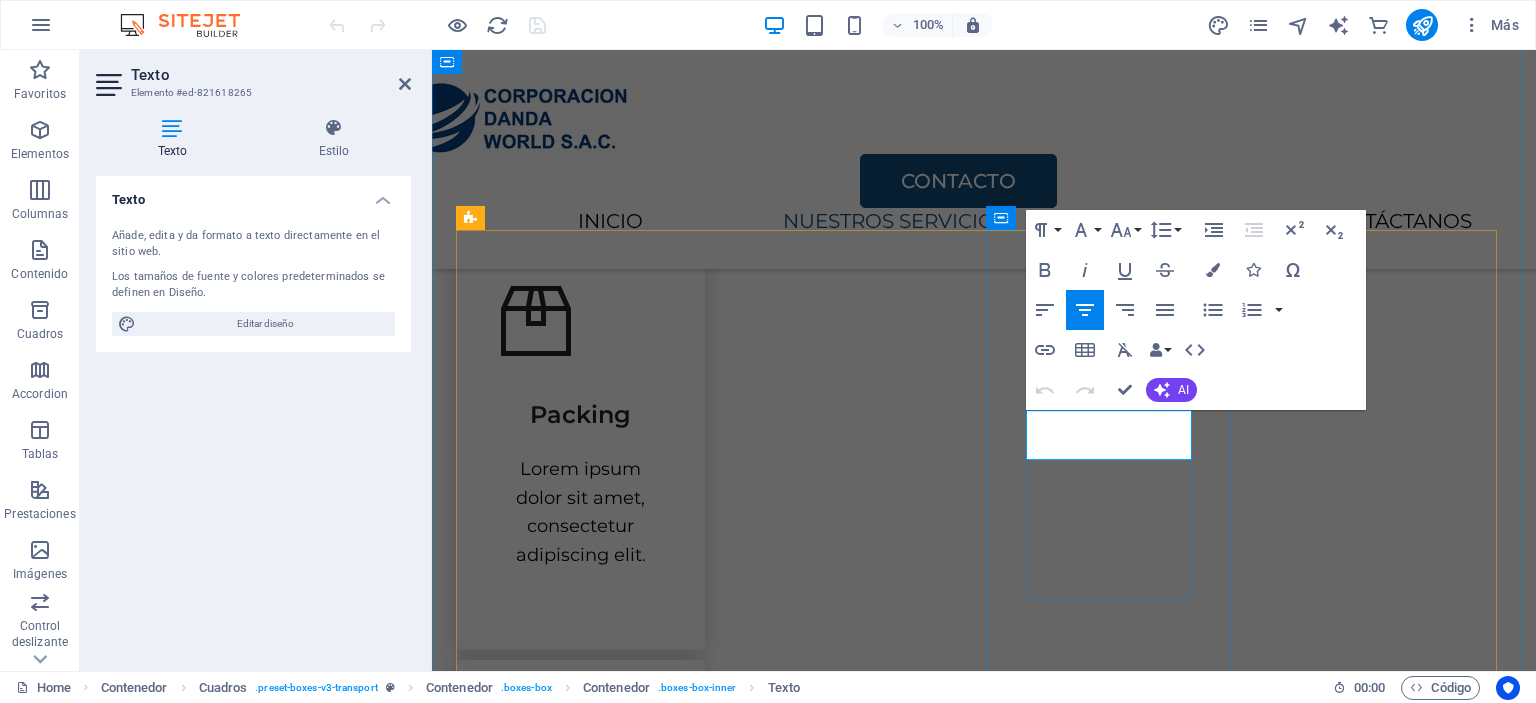 click on "Storage" at bounding box center (581, 1335) 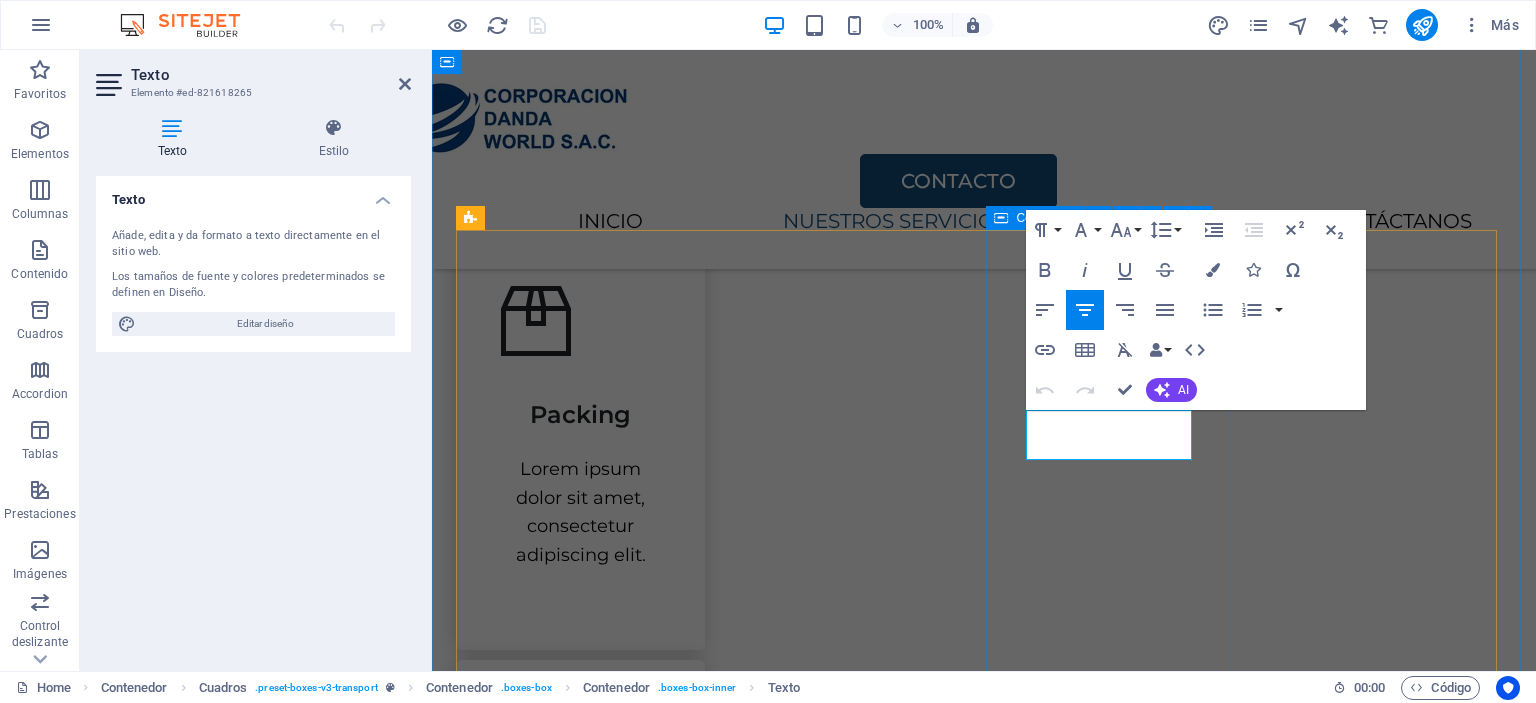 type 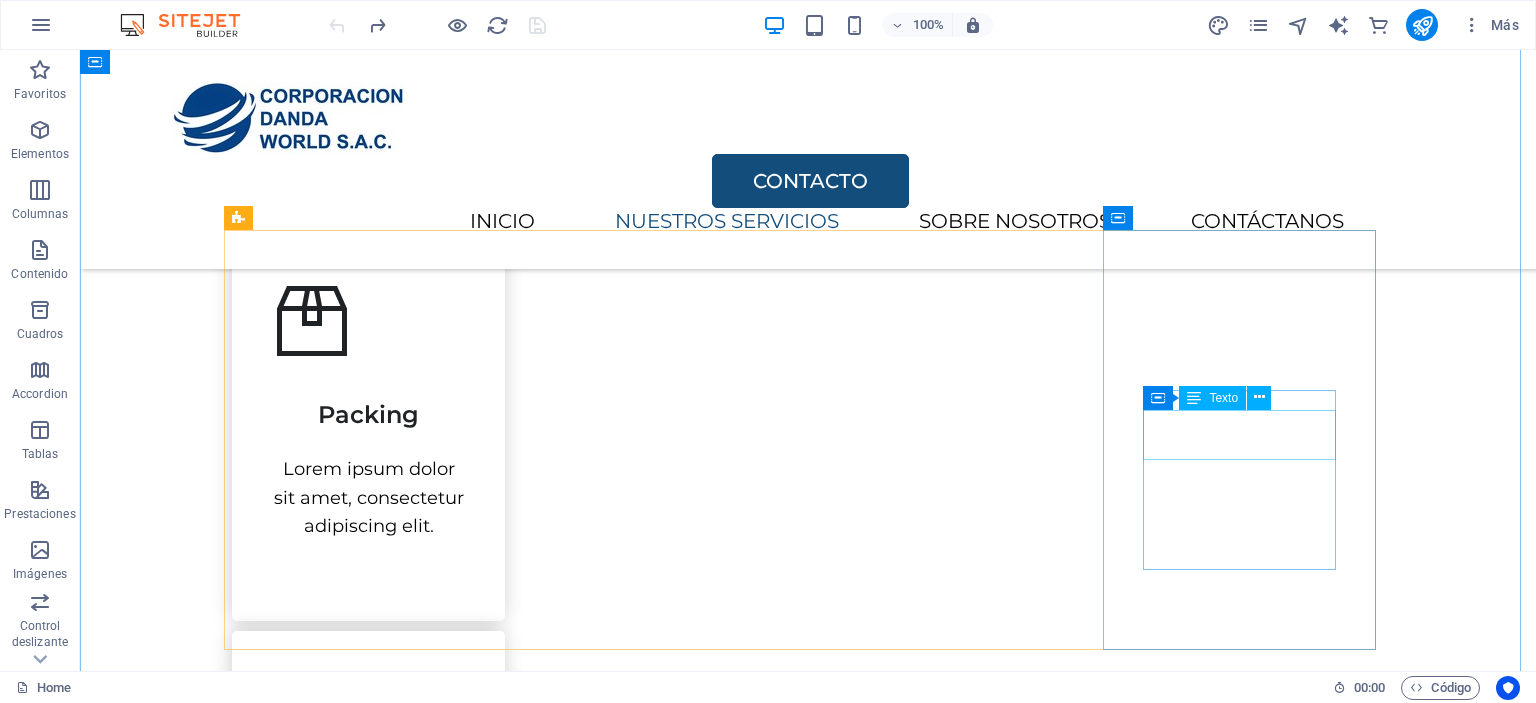 click on "Mantenimiento" at bounding box center [368, 1697] 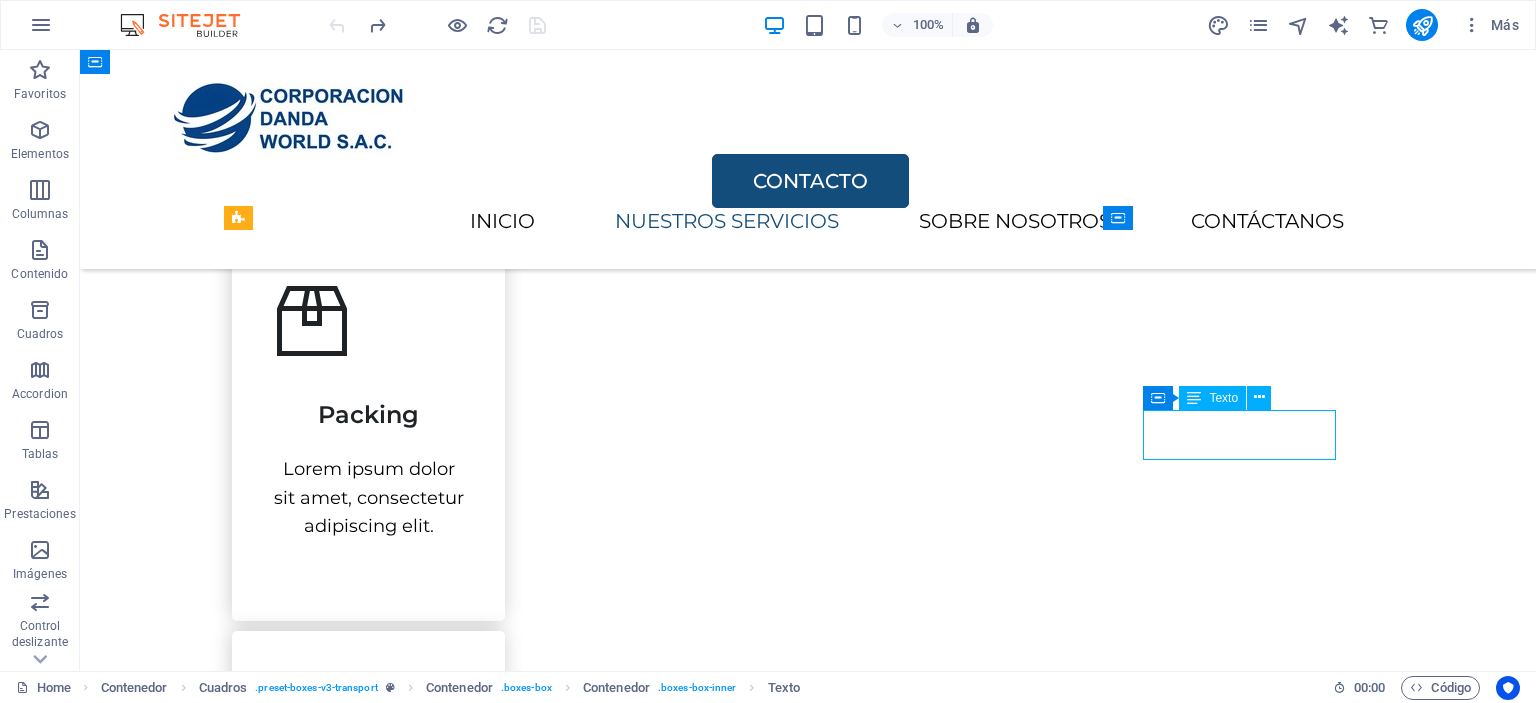 click on "Mantenimiento" at bounding box center (368, 1697) 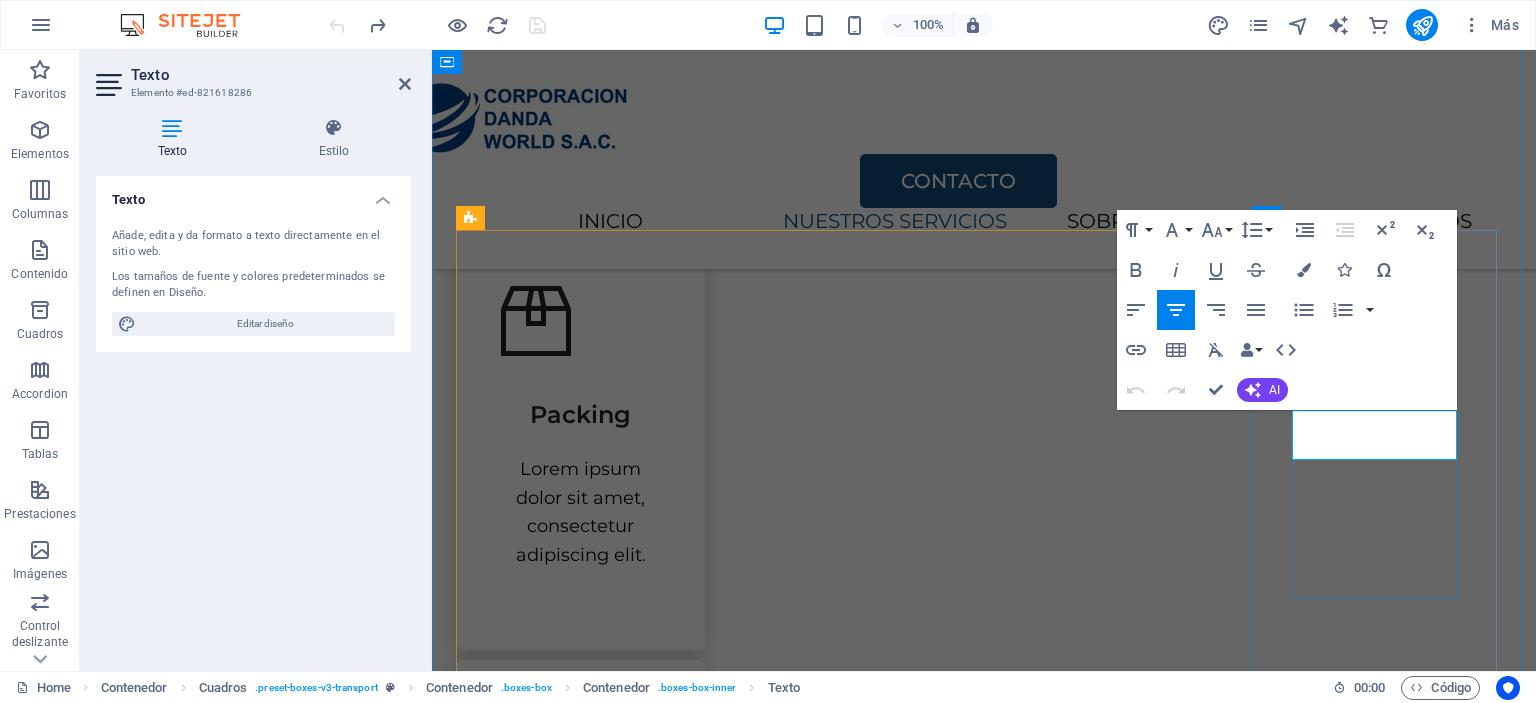 click on "Mantenimiento" at bounding box center [580, 1794] 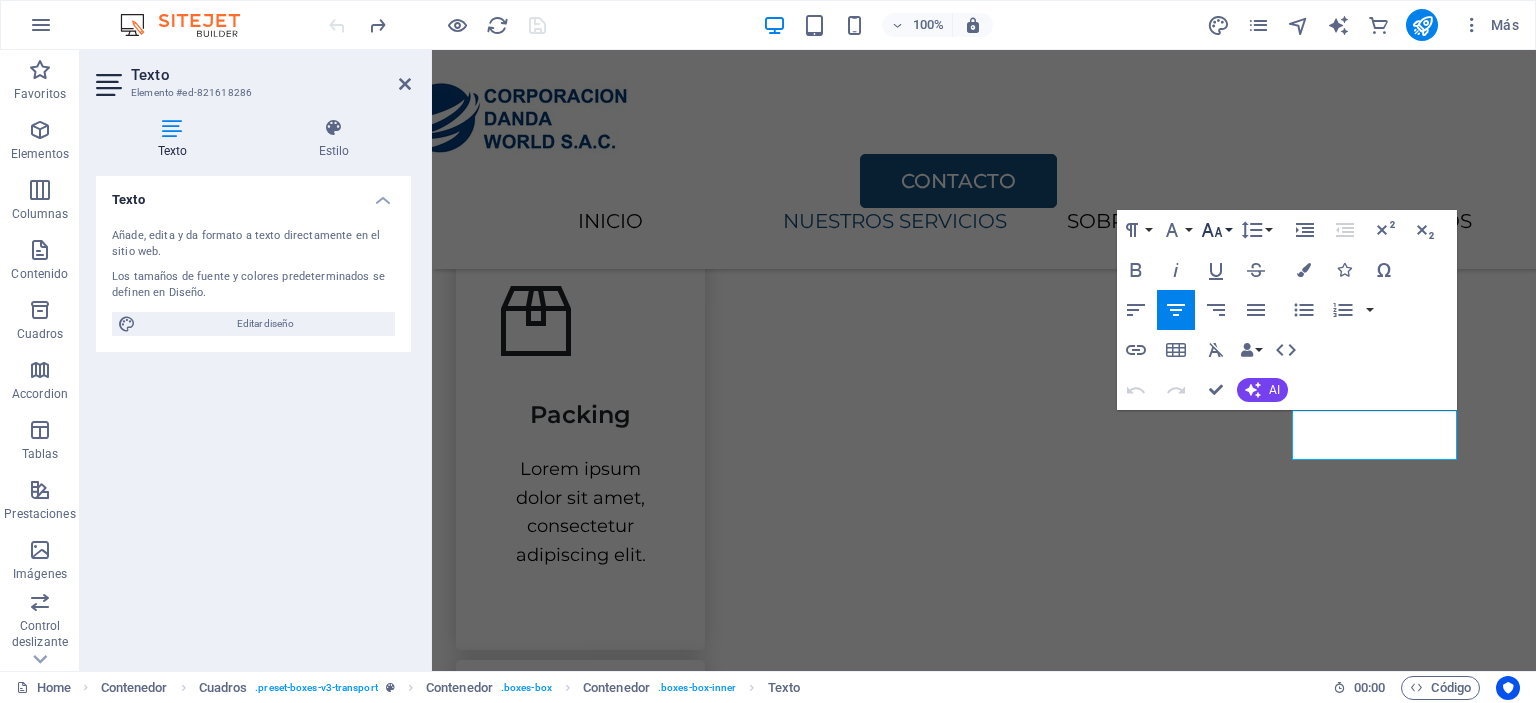 click 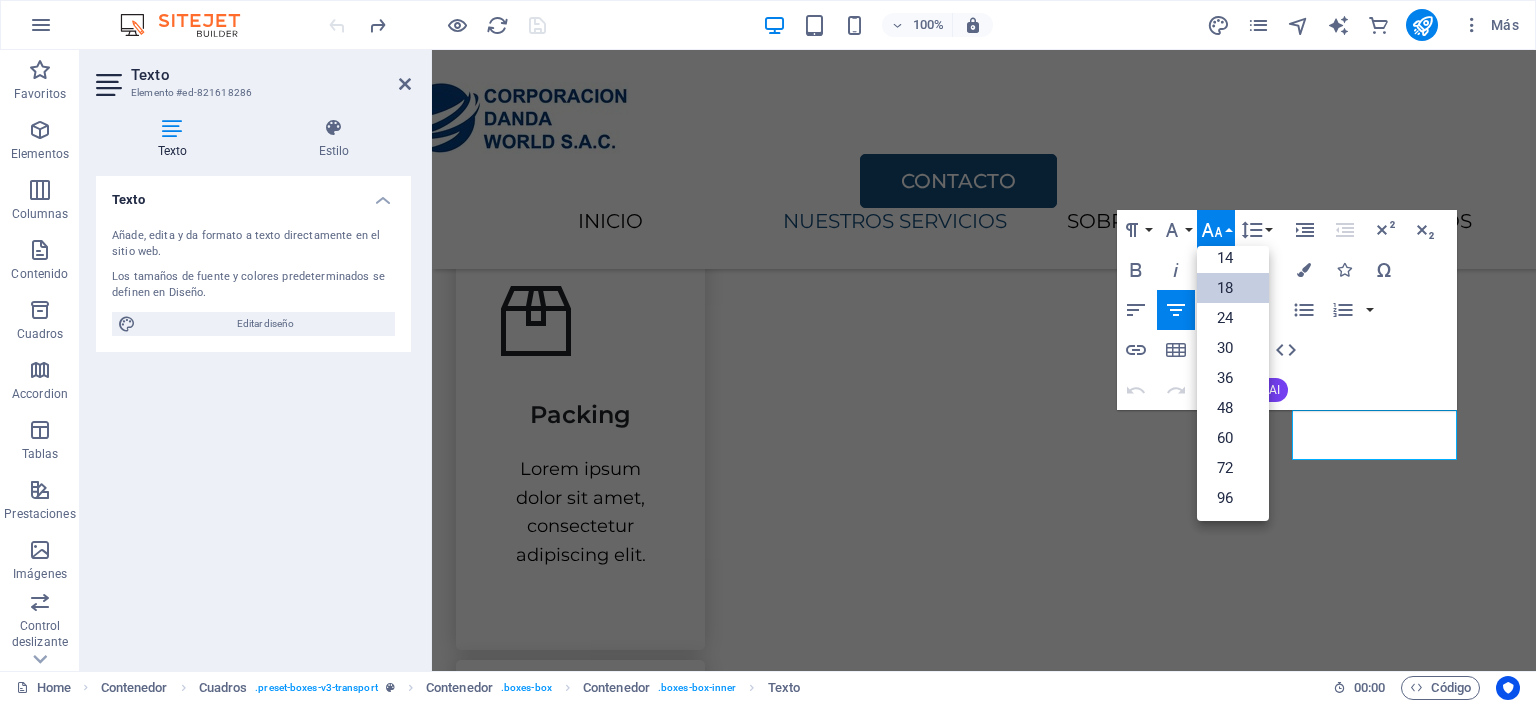 scroll, scrollTop: 160, scrollLeft: 0, axis: vertical 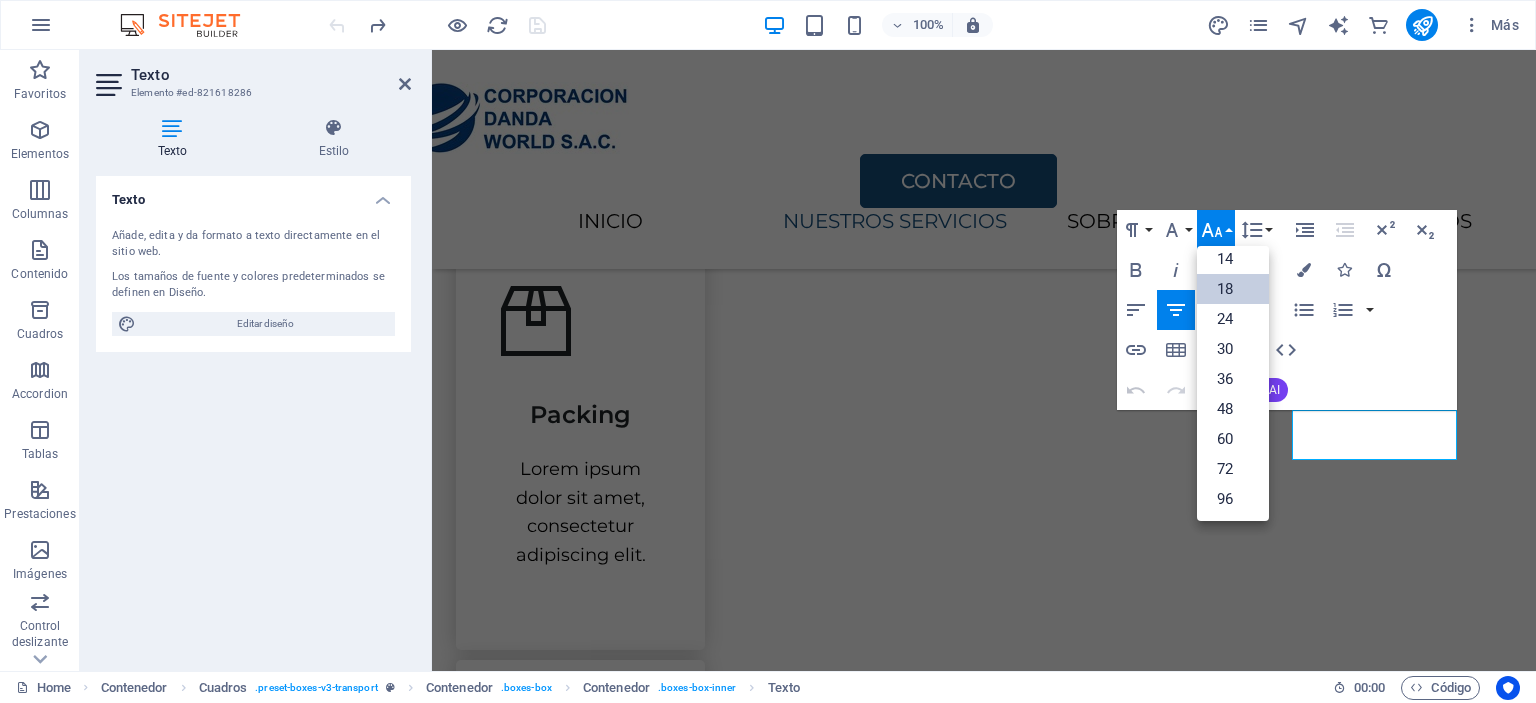 type 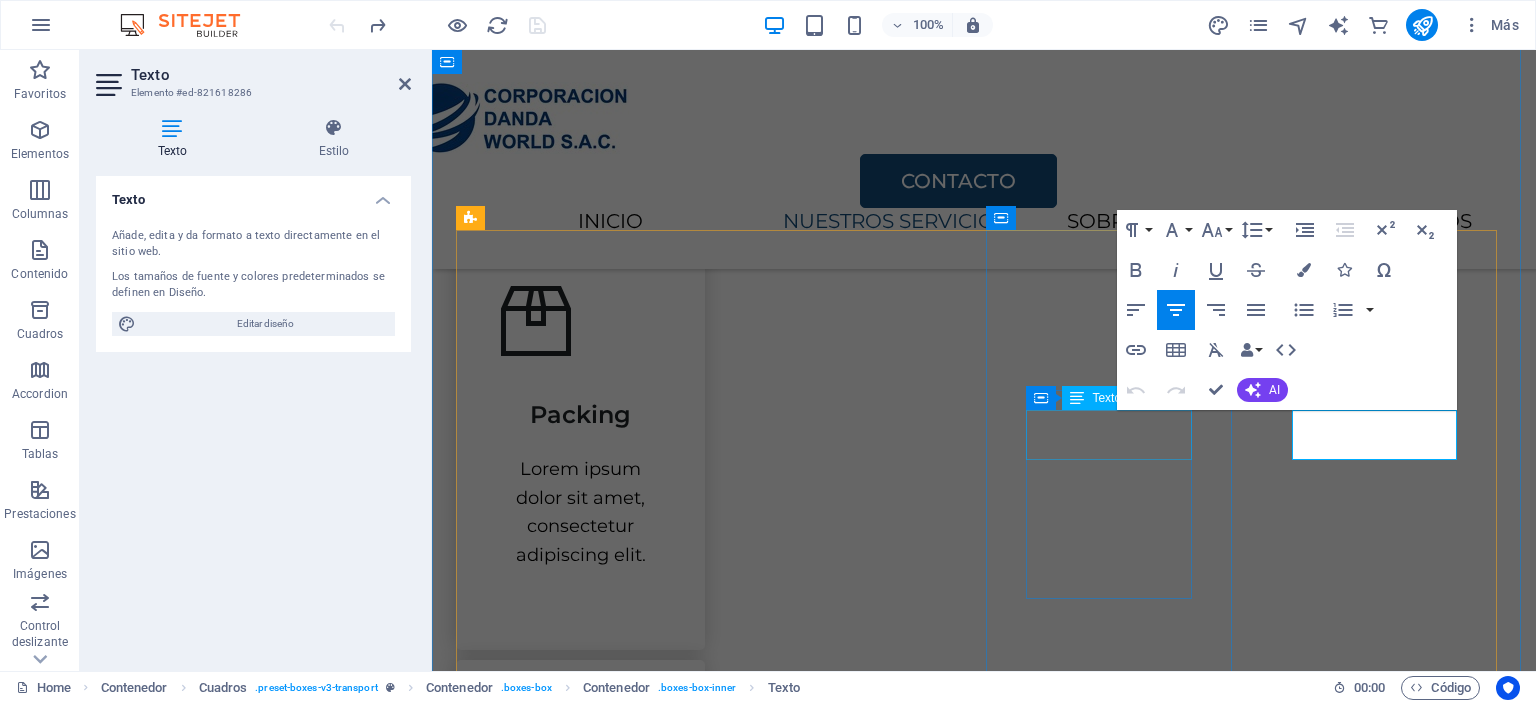 click on "Storage" at bounding box center [580, 1324] 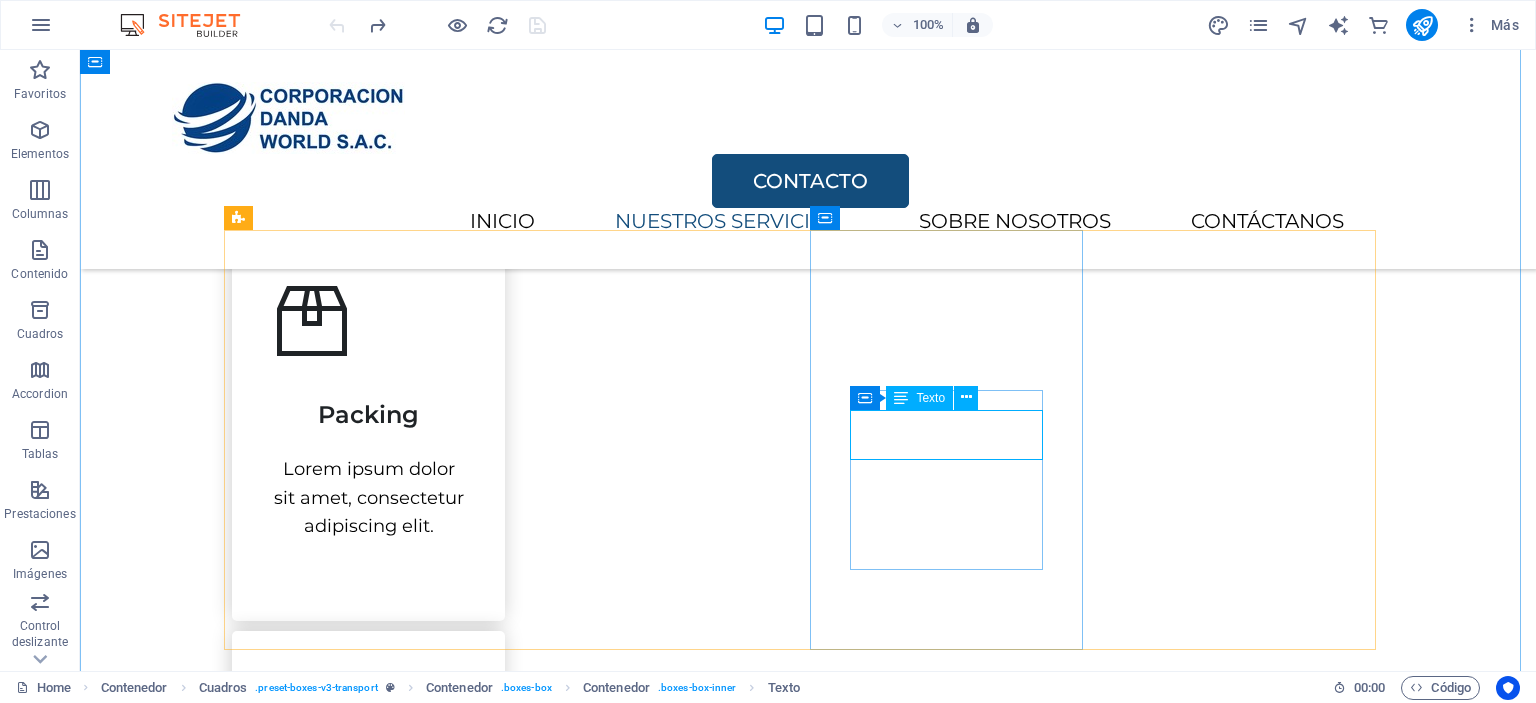 click on "Storage" at bounding box center [368, 1267] 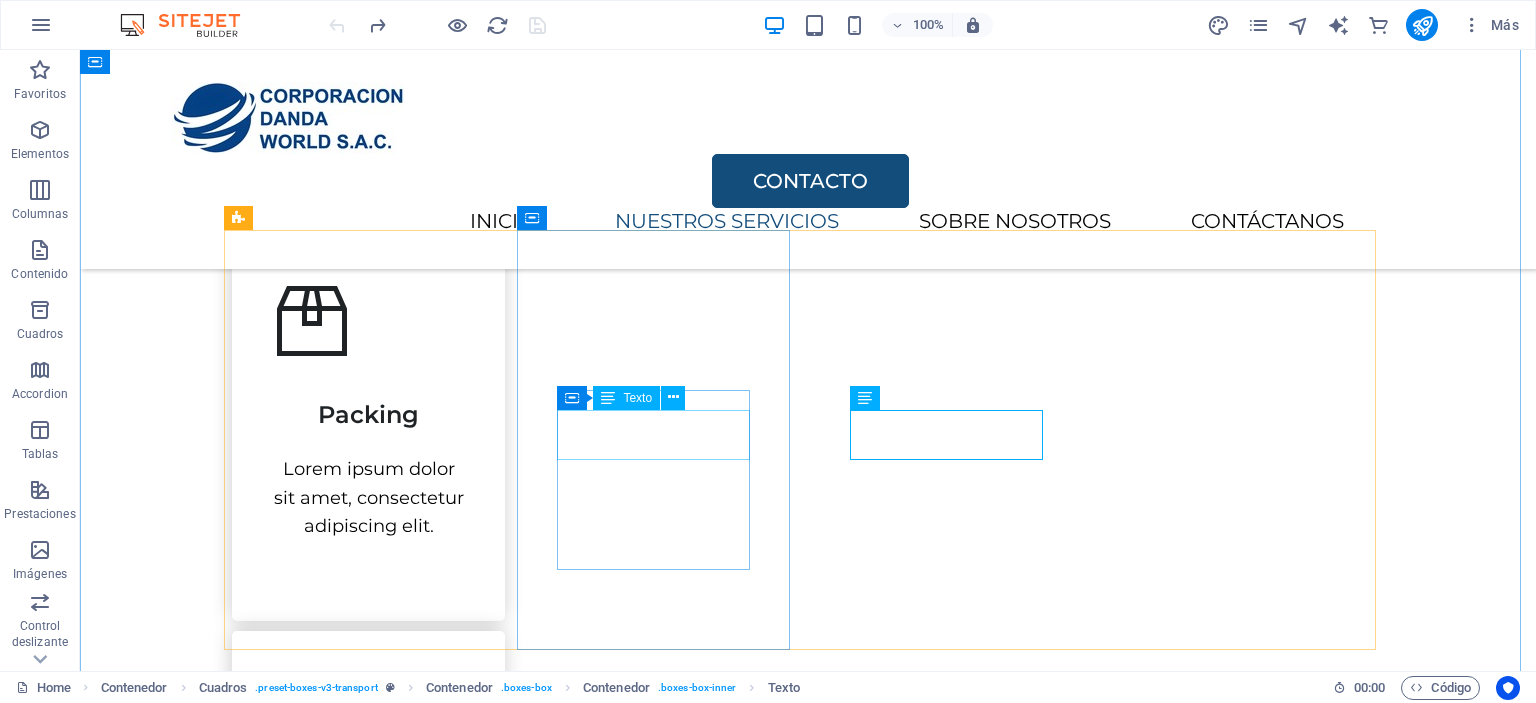 click on "Transportation" at bounding box center [368, 836] 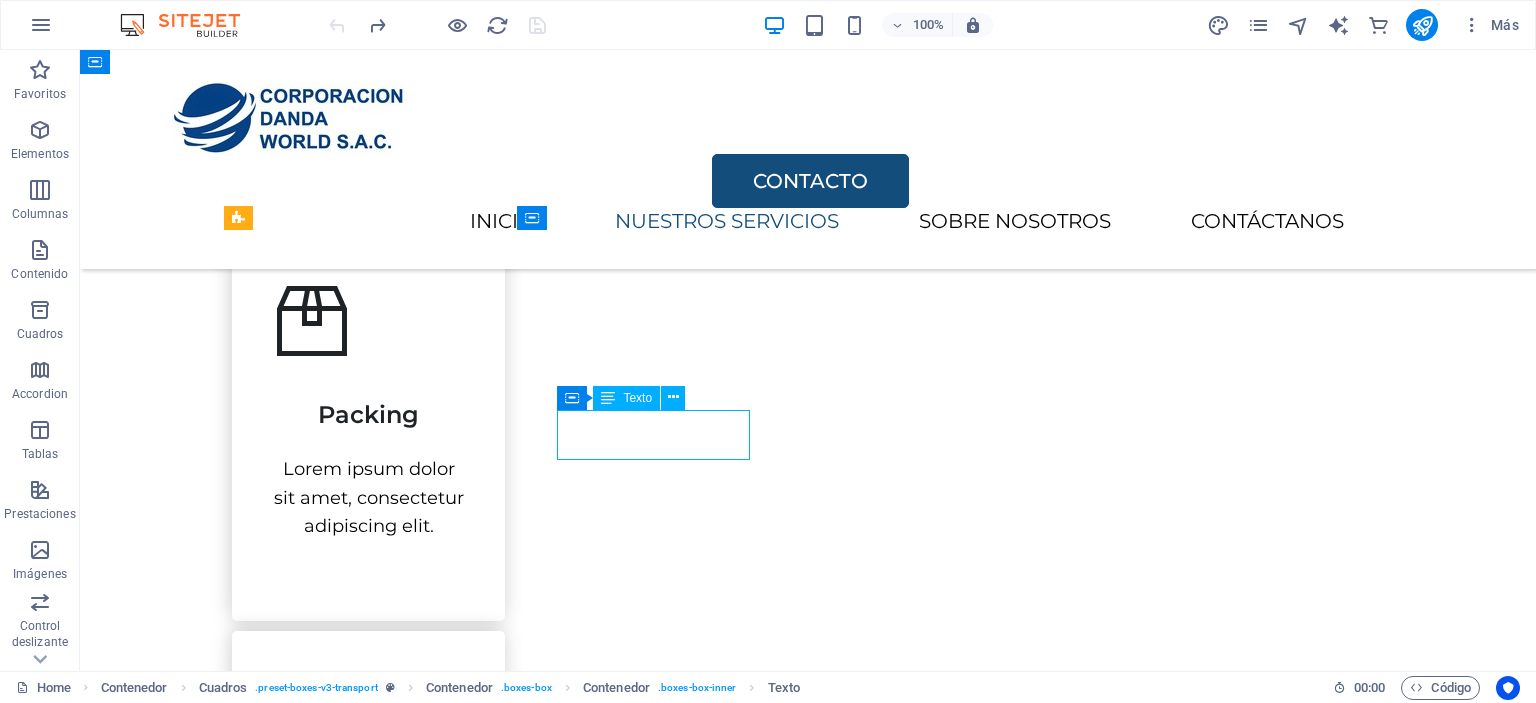 click on "Transportation" at bounding box center (368, 836) 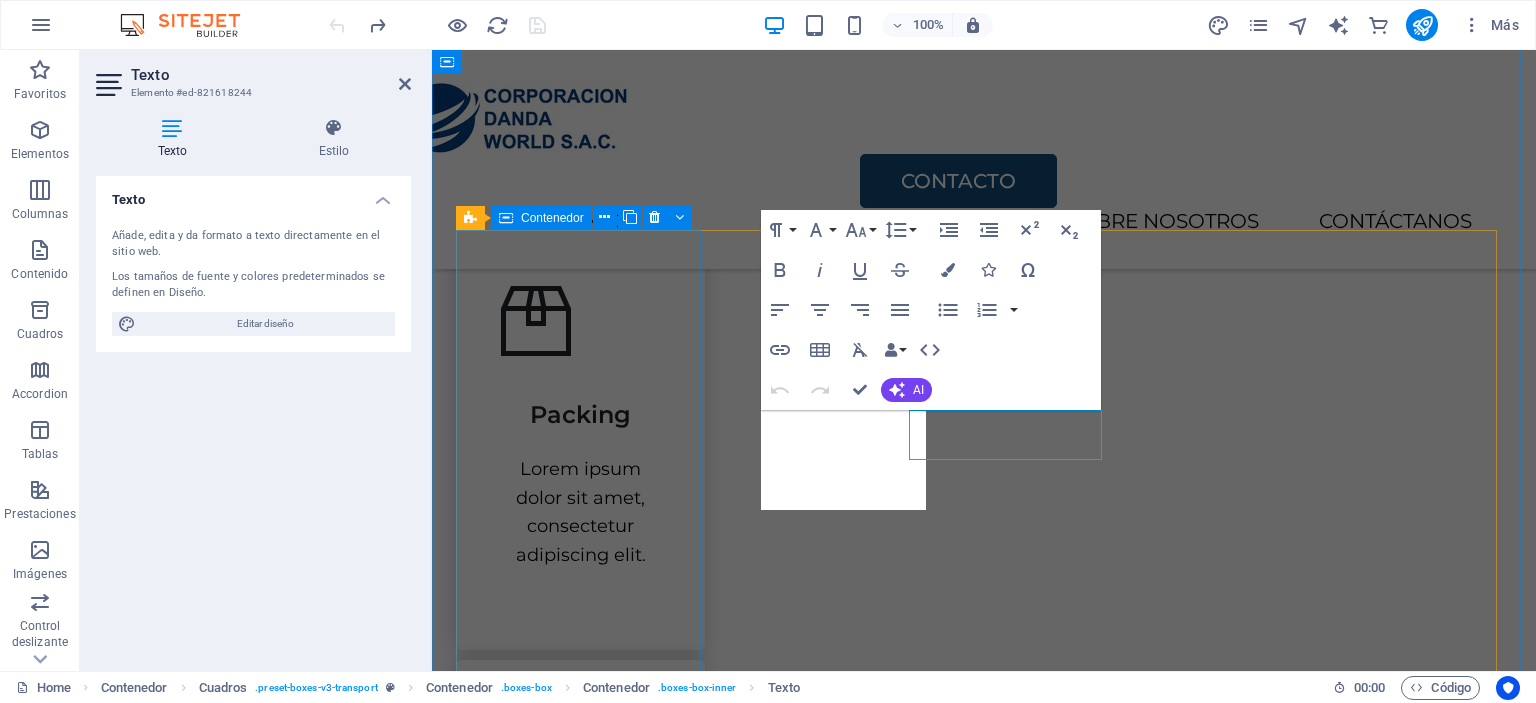 click on "Packing Lorem ipsum dolor sit amet, consectetur adipiscing elit." at bounding box center [580, 425] 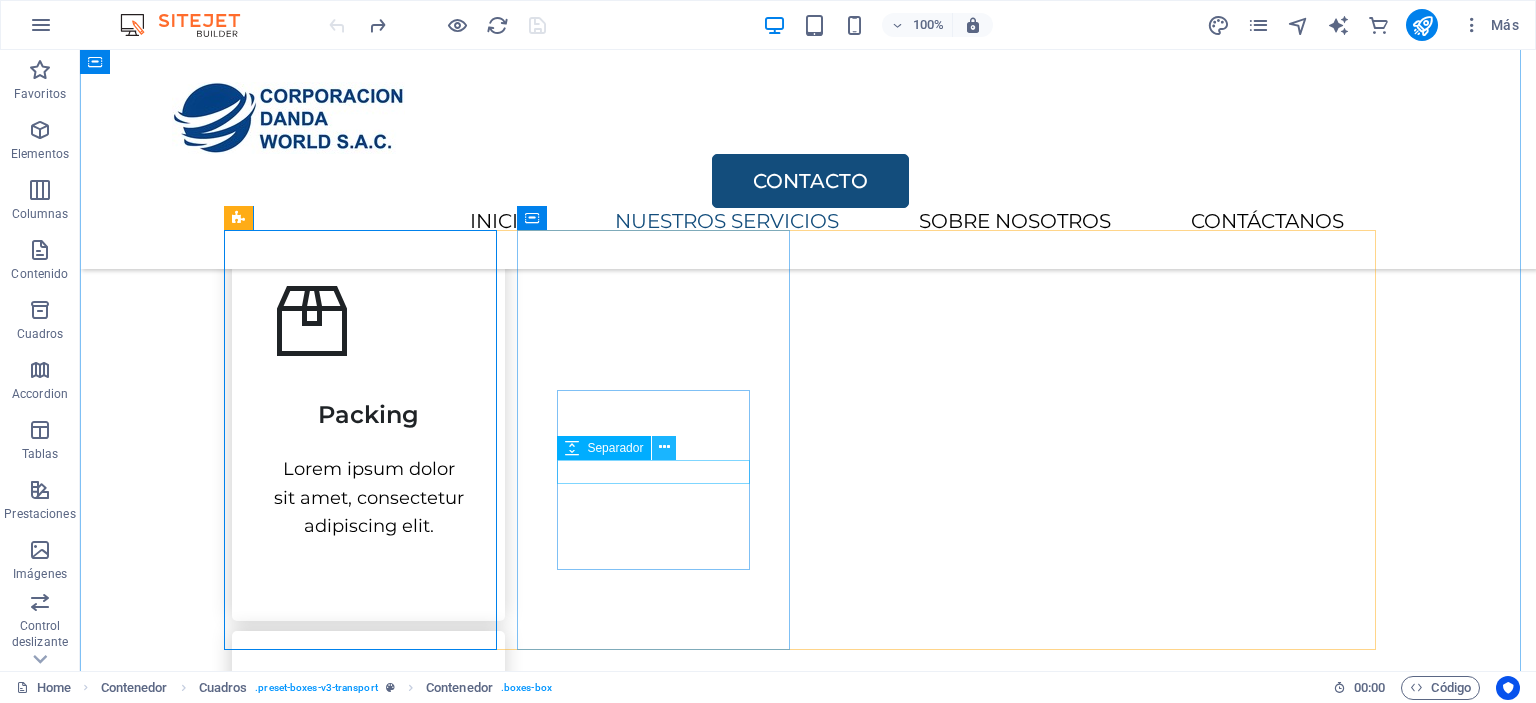click at bounding box center [664, 447] 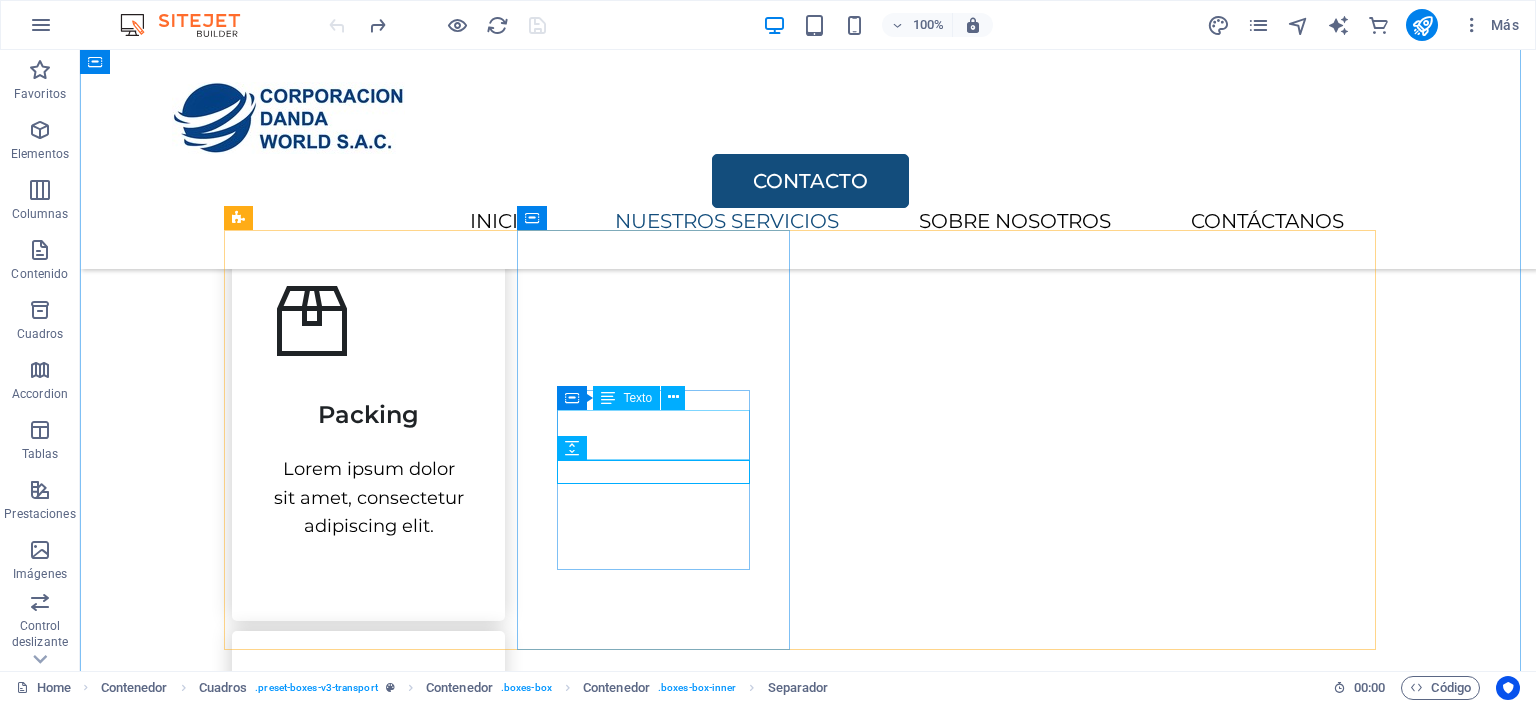 click on "Transportation" at bounding box center [368, 836] 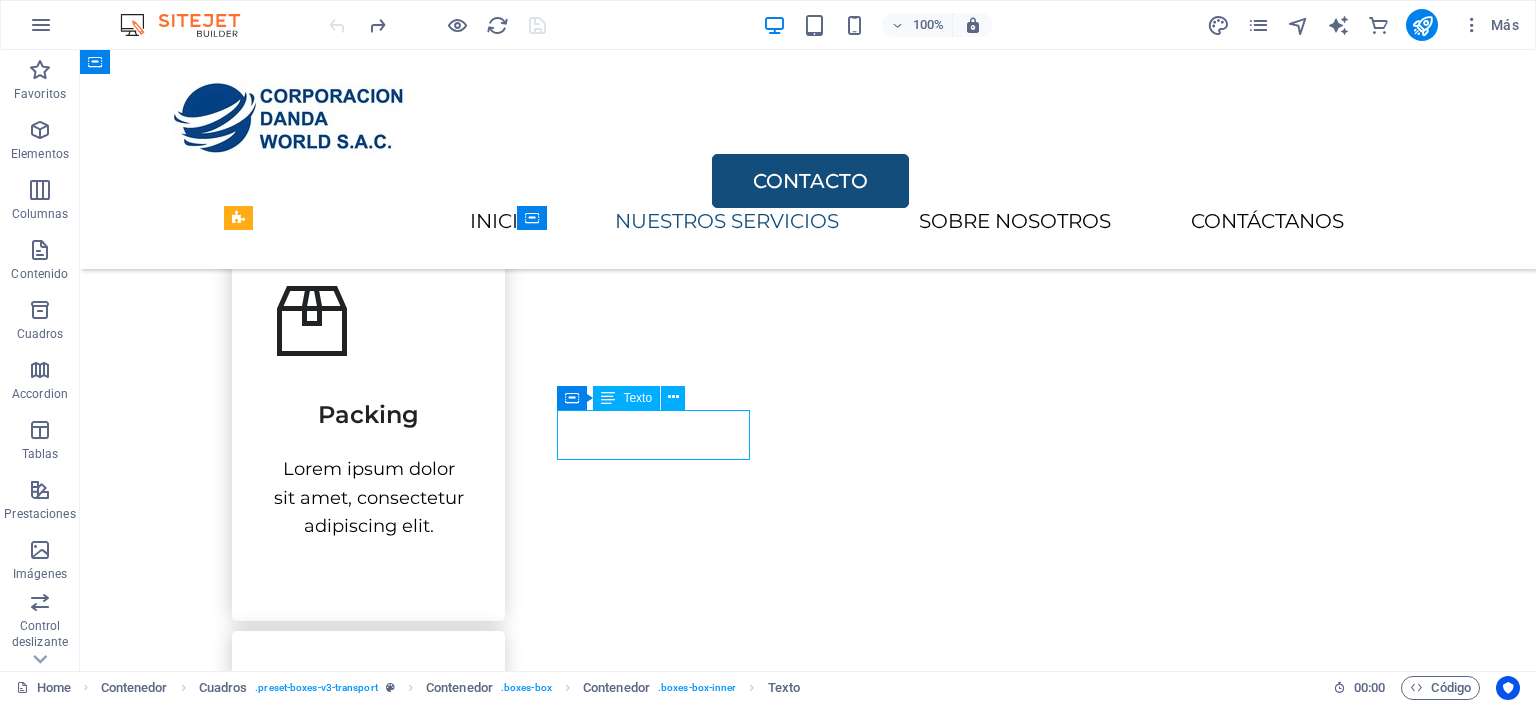 click on "Transportation" at bounding box center (368, 836) 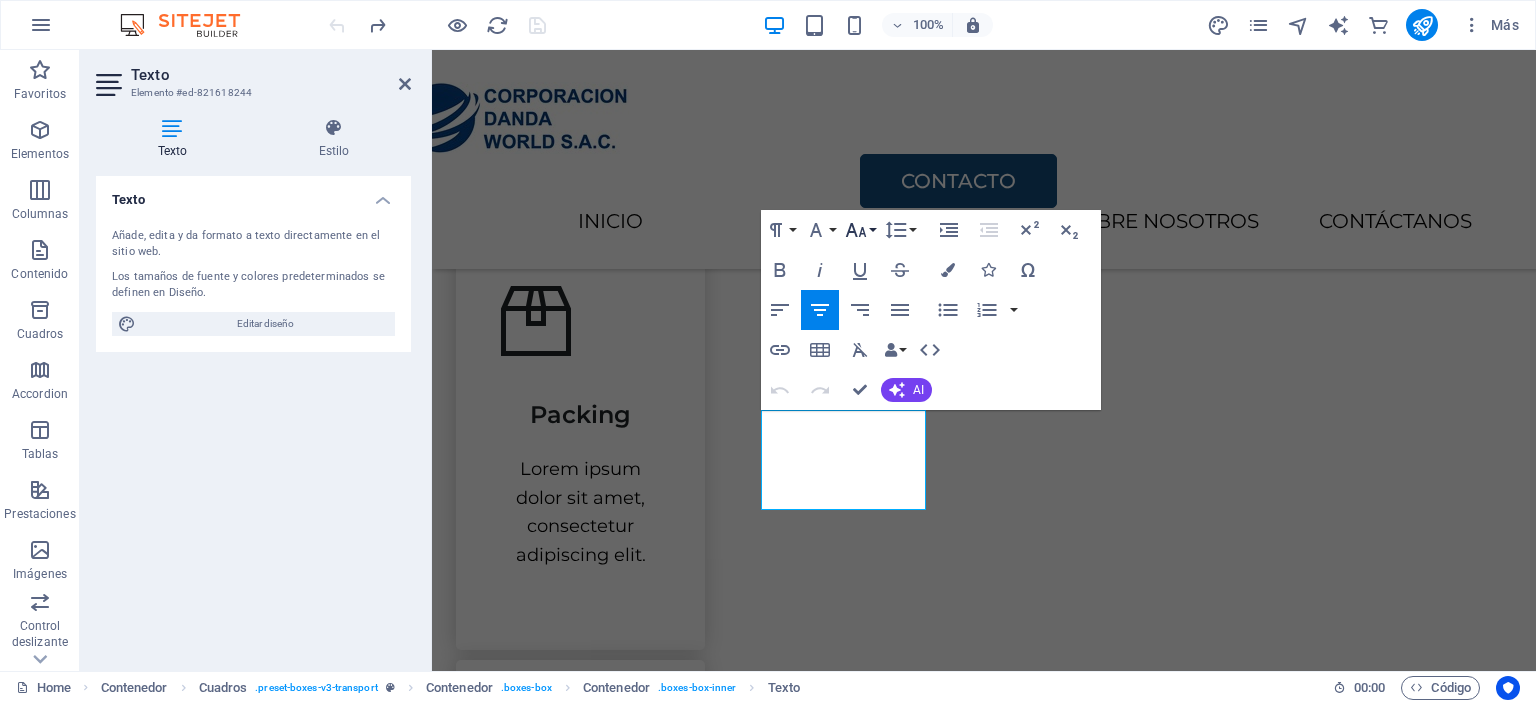 click 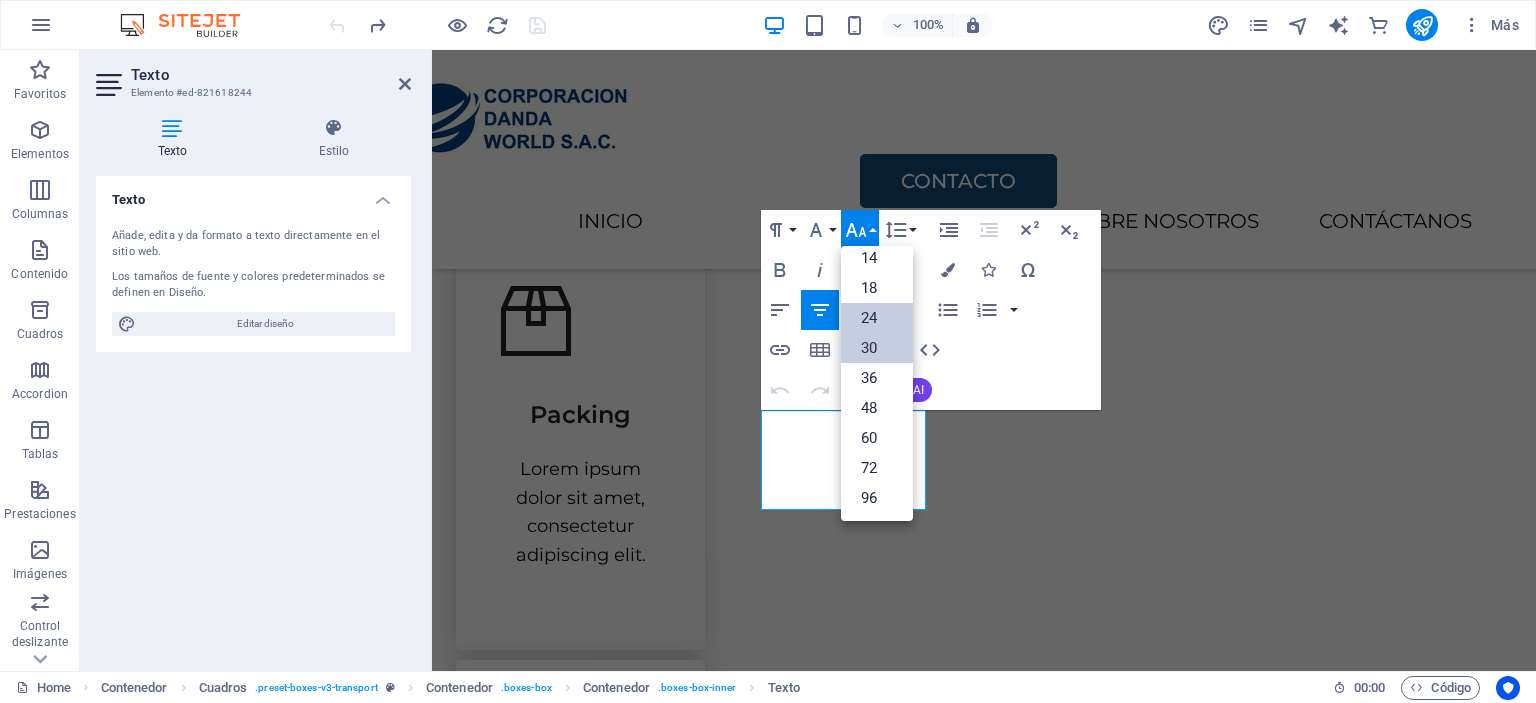 scroll, scrollTop: 160, scrollLeft: 0, axis: vertical 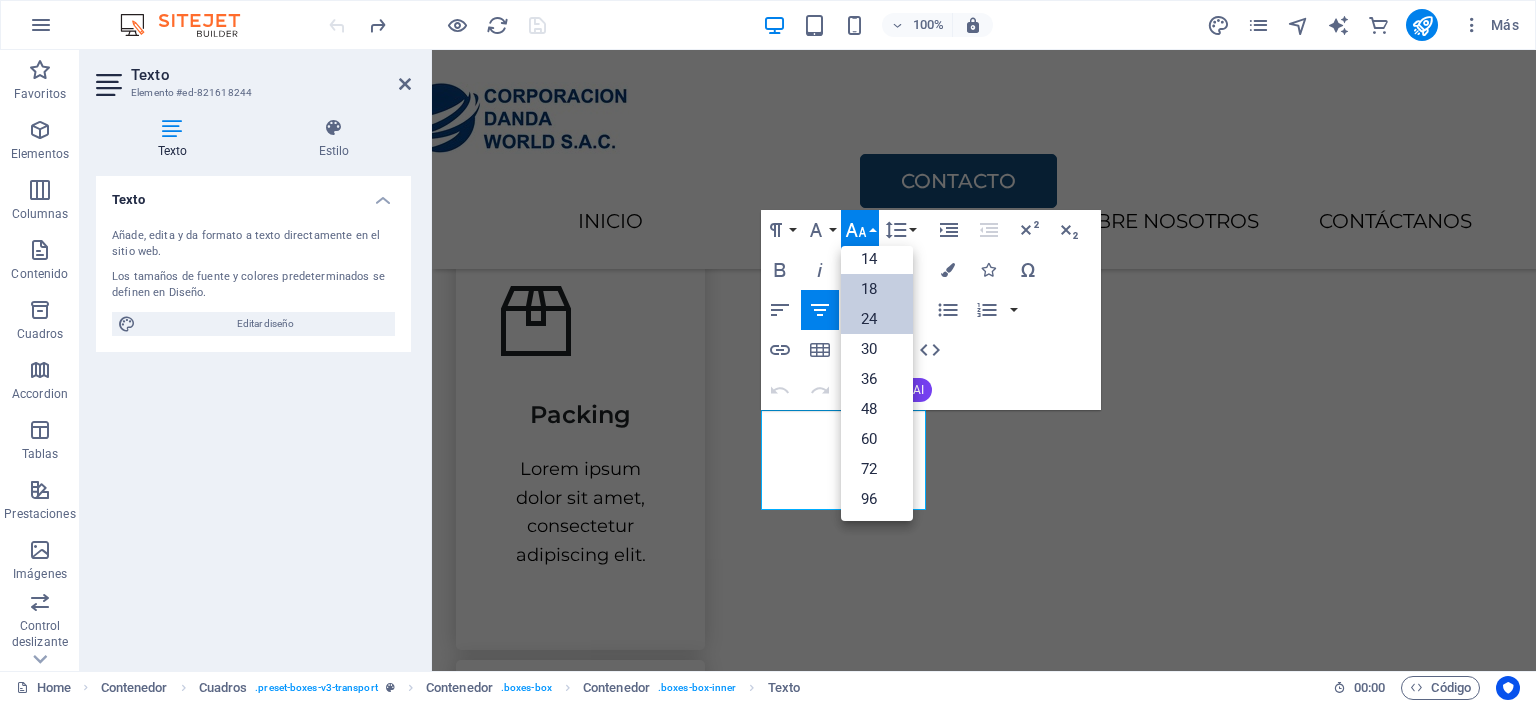 click on "18" at bounding box center [877, 289] 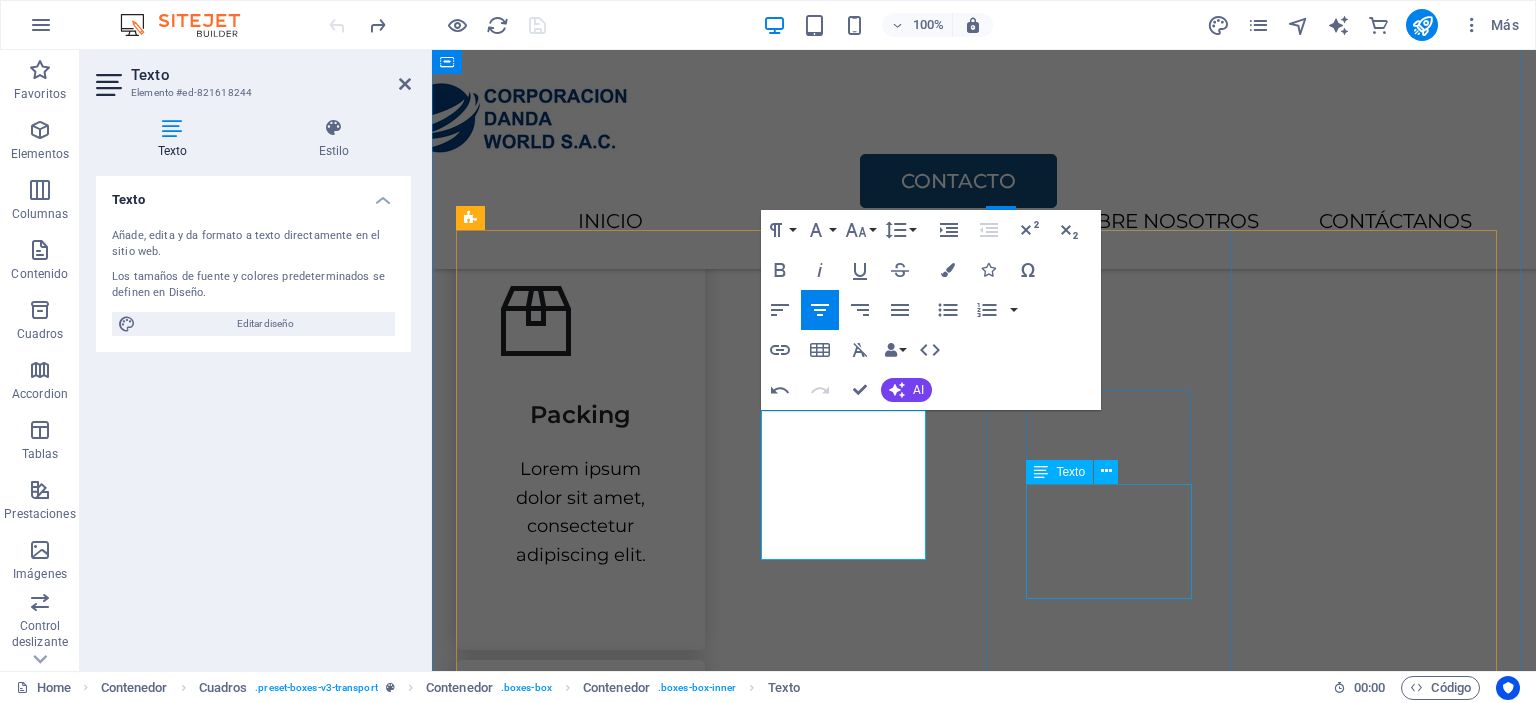 click on "Lorem ipsum dolor sit amet, consectetur adipiscing elit." at bounding box center (580, 1530) 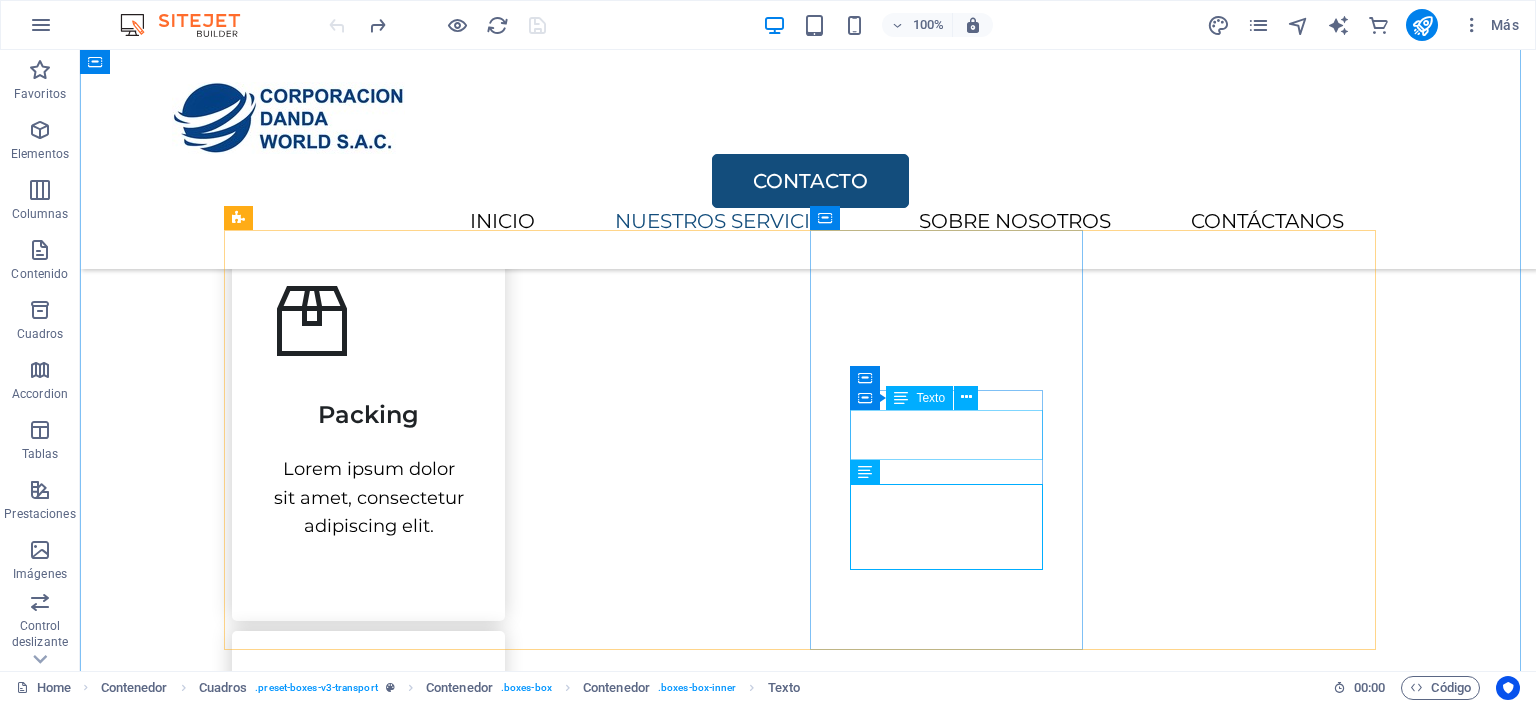 click on "Storage" at bounding box center [368, 1267] 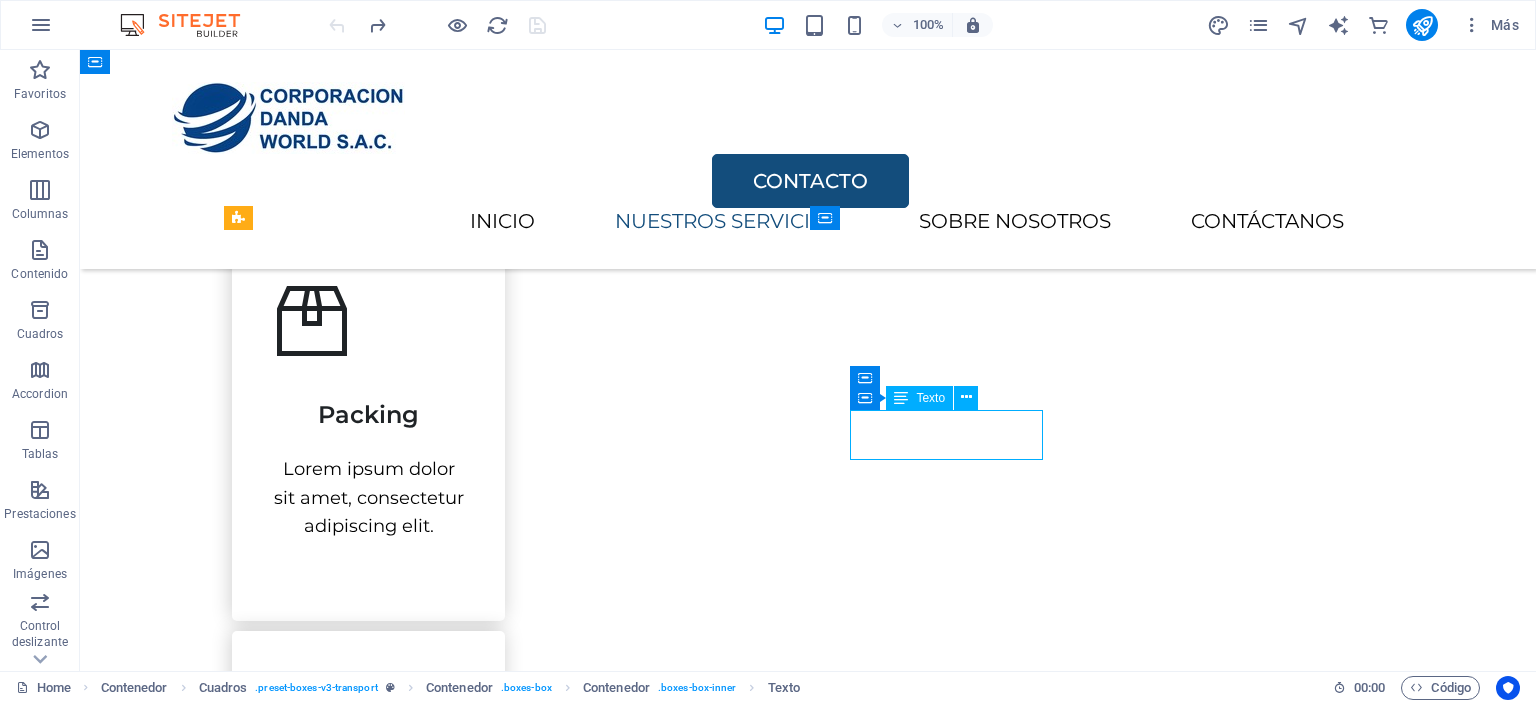 click on "Storage" at bounding box center [368, 1267] 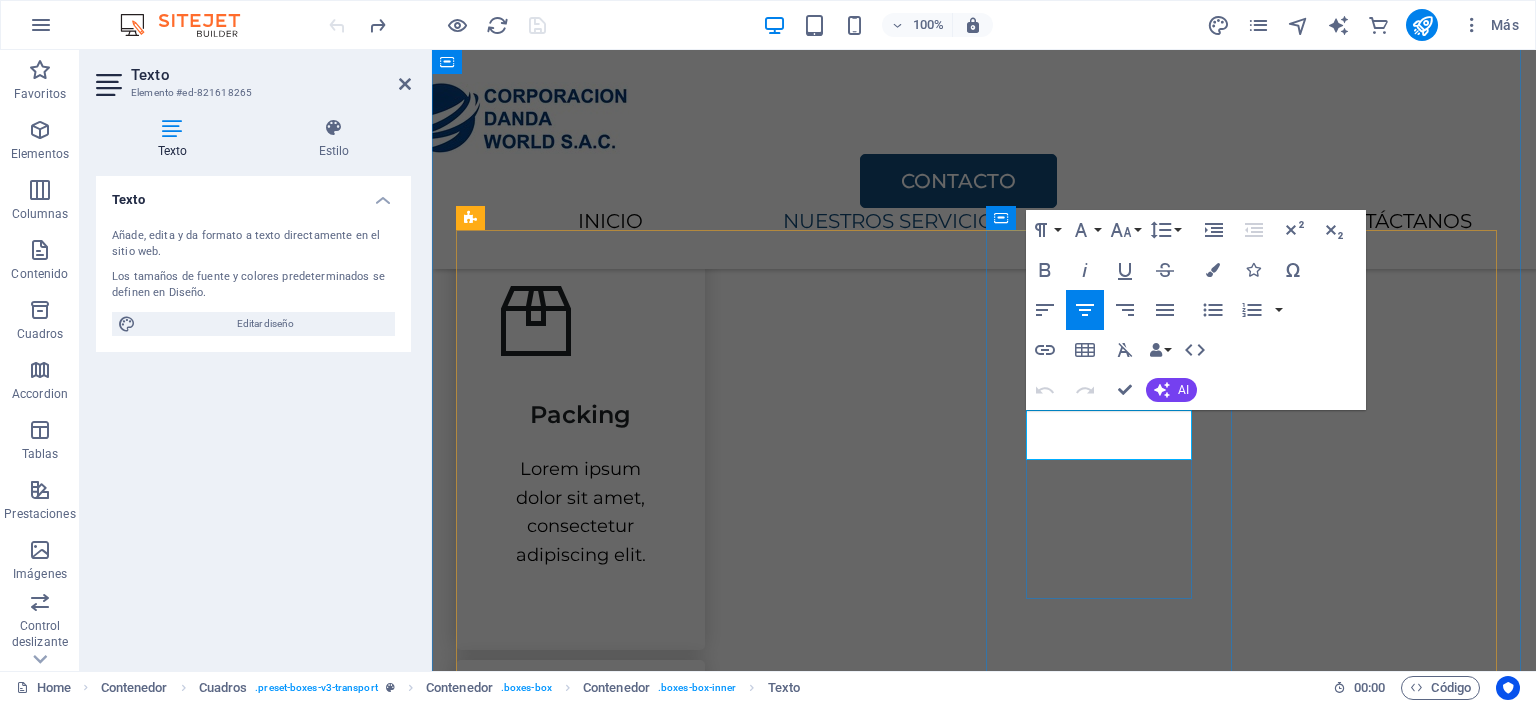 click on "Storage" at bounding box center (581, 1335) 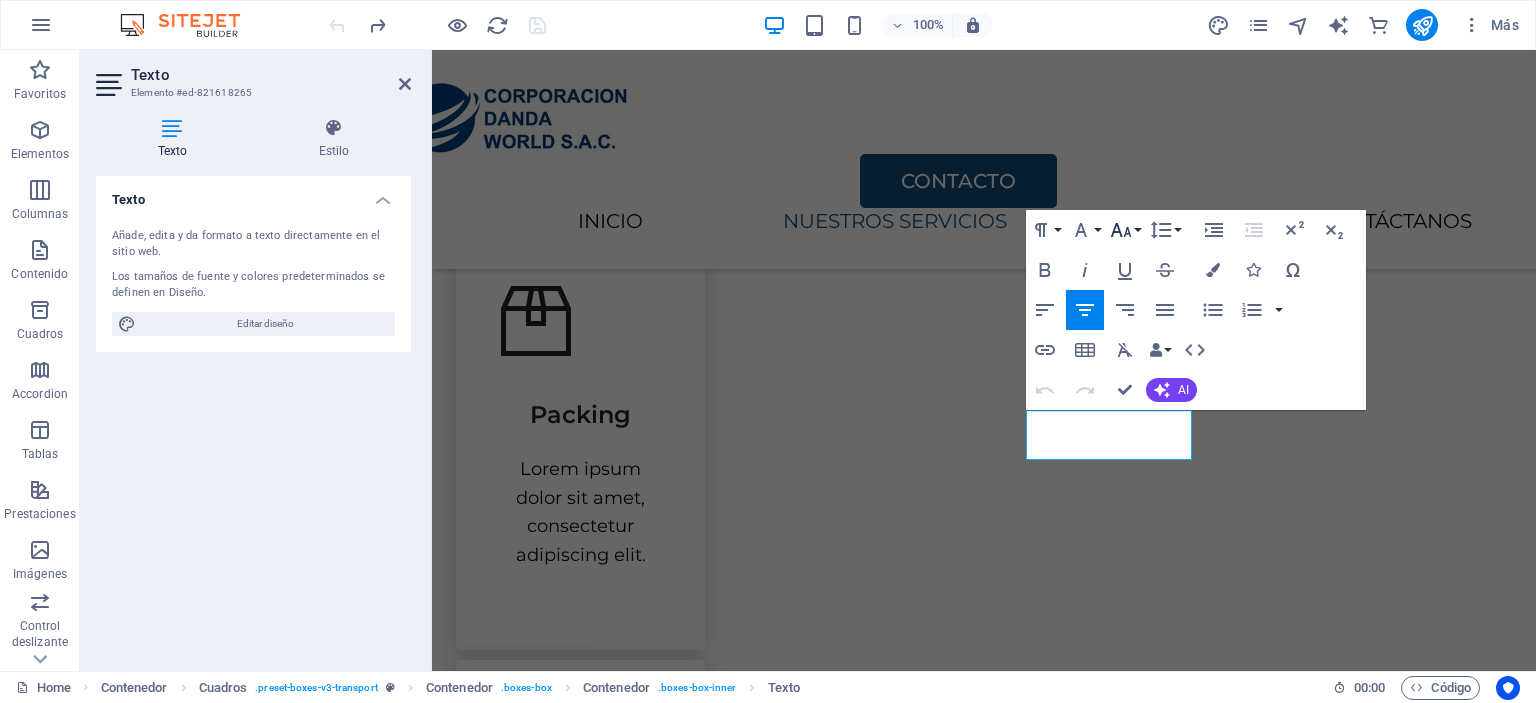 click 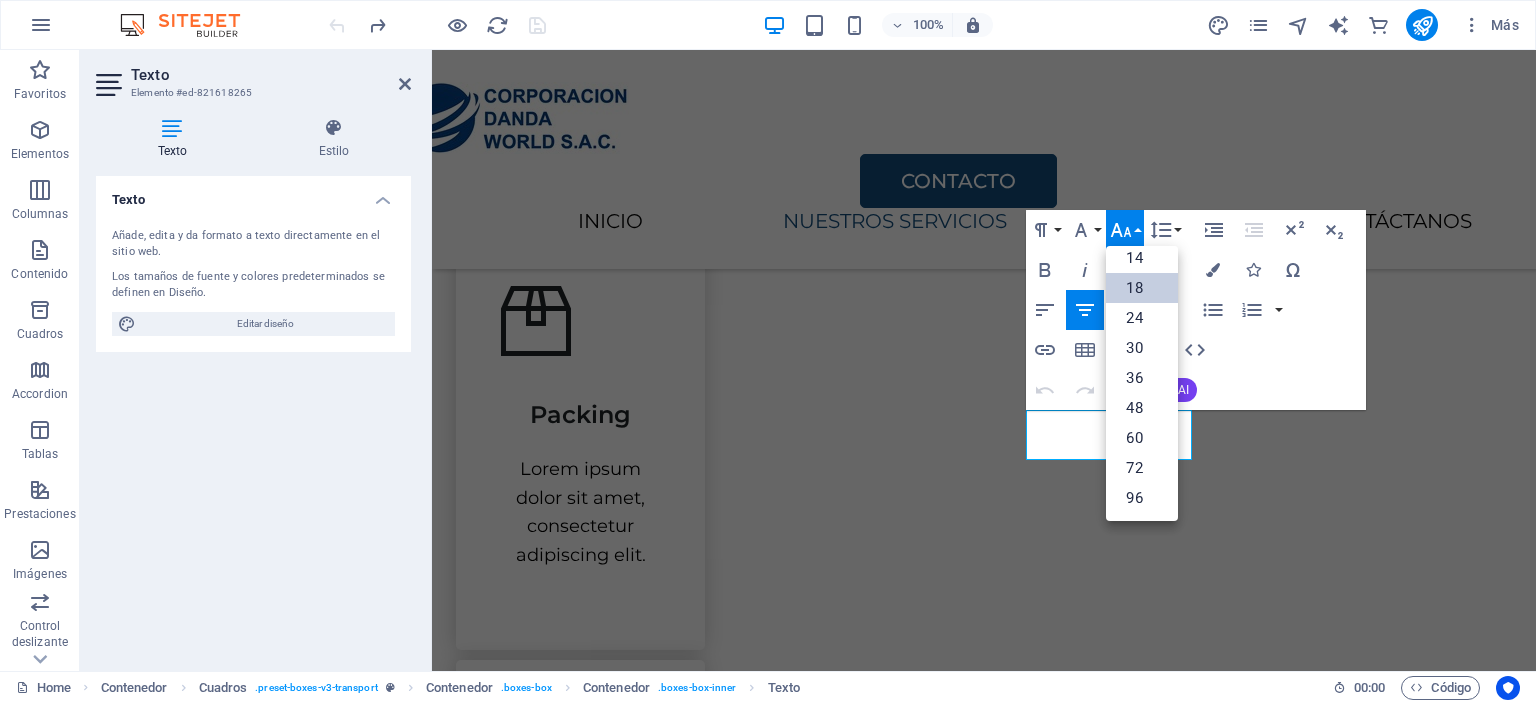 scroll, scrollTop: 160, scrollLeft: 0, axis: vertical 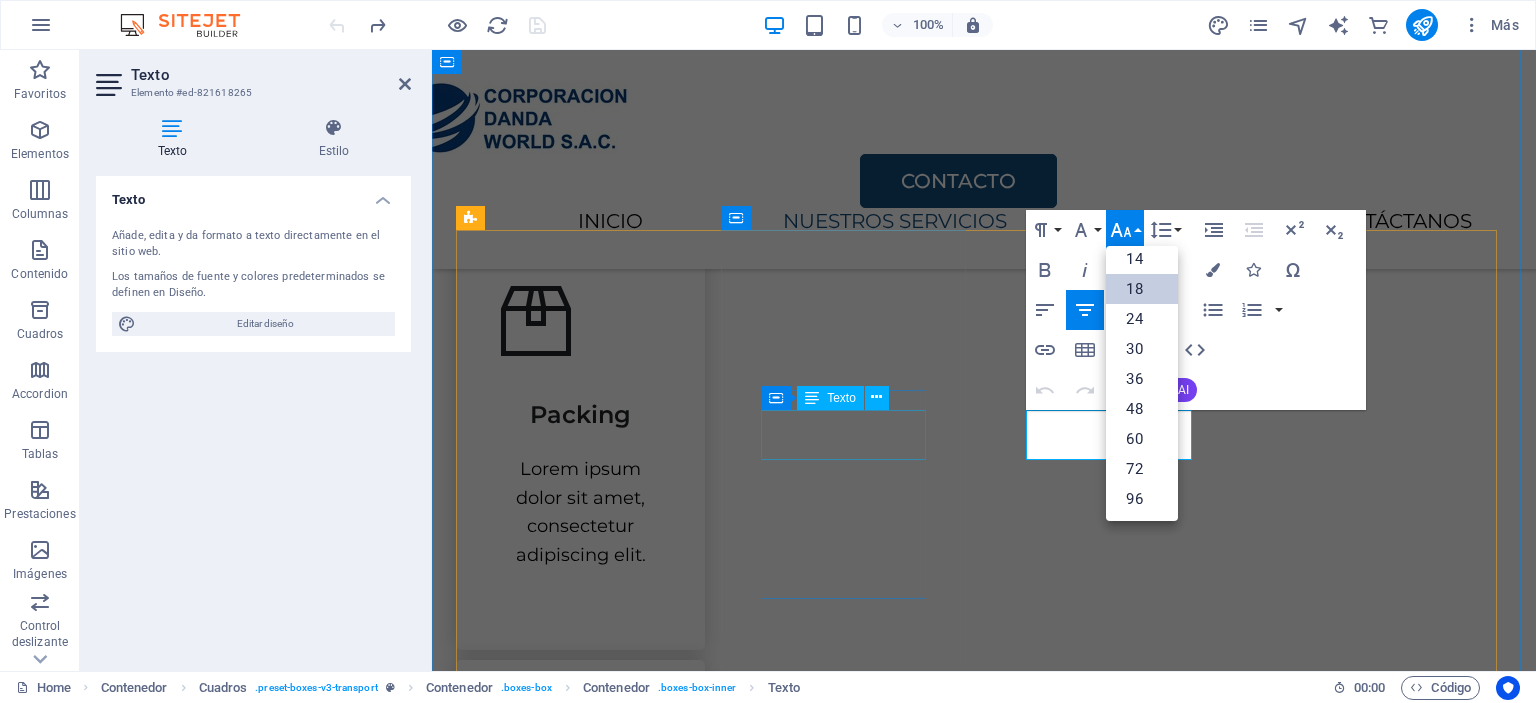 click on "Transportation" at bounding box center (580, 865) 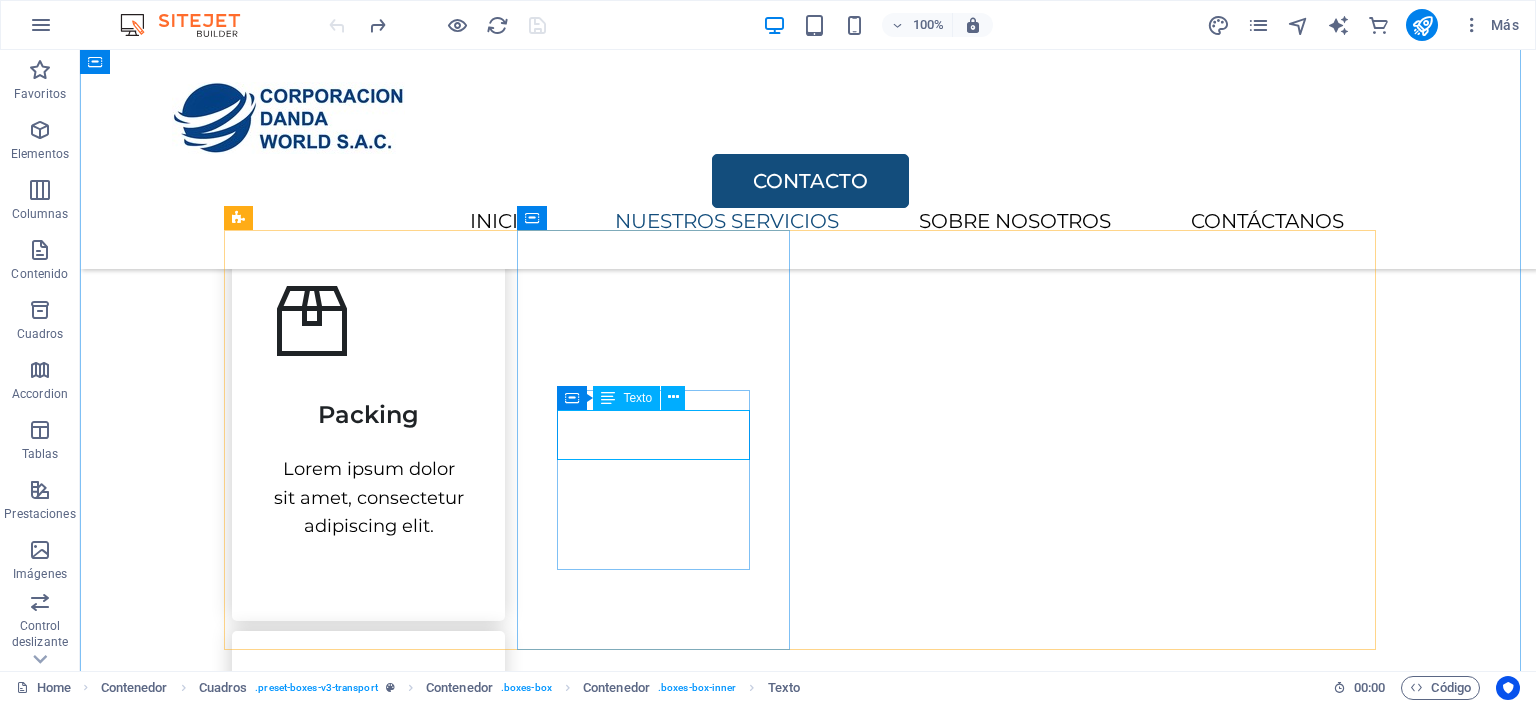 click on "Transportation" at bounding box center [368, 836] 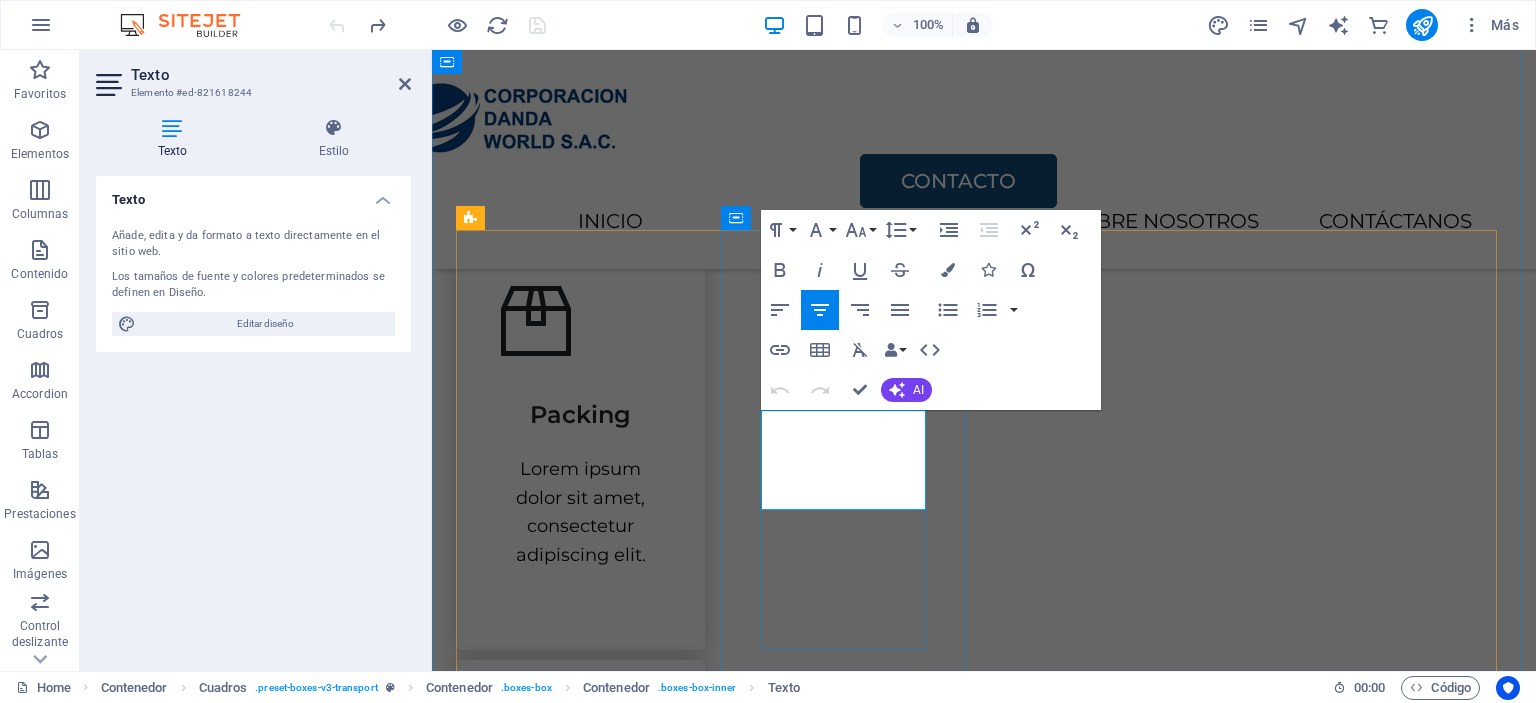 click on "Transportation" at bounding box center (581, 898) 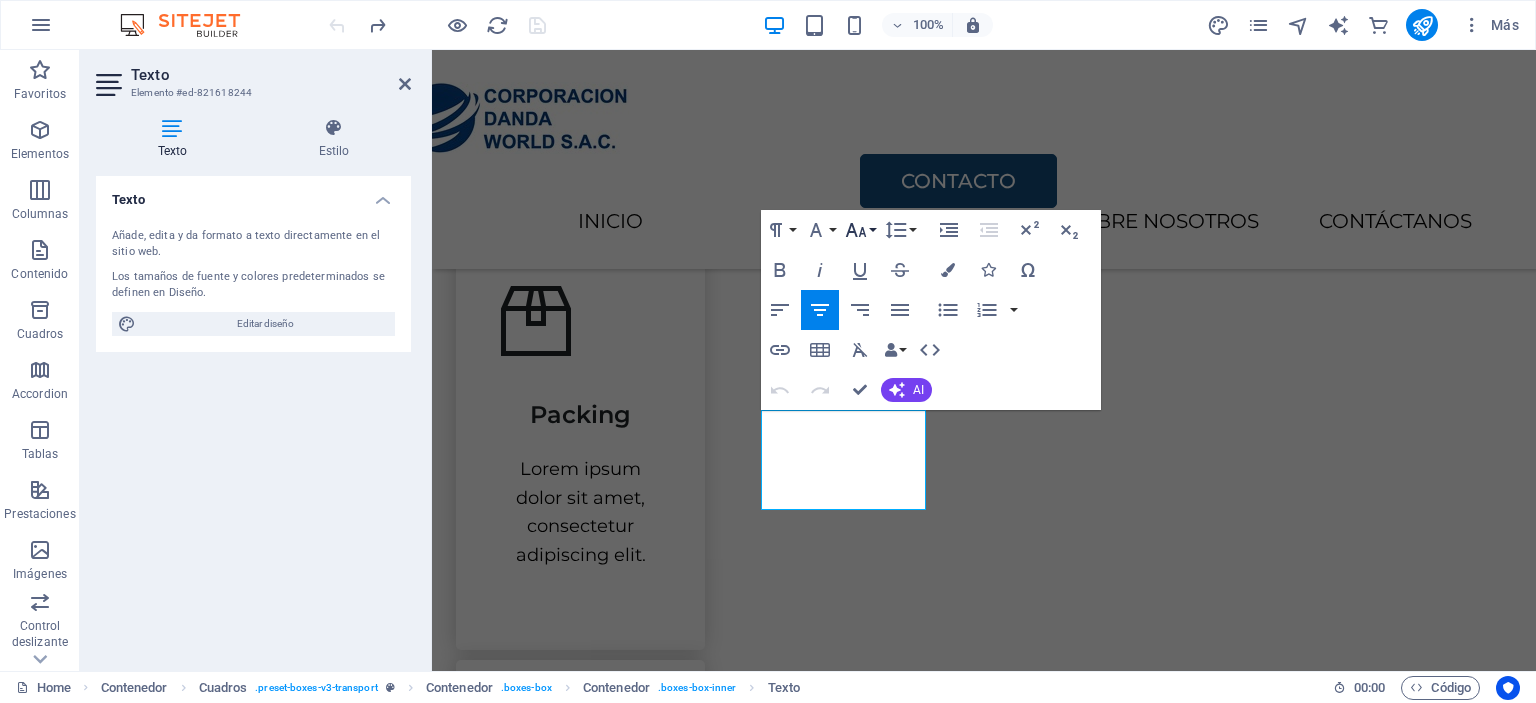 click 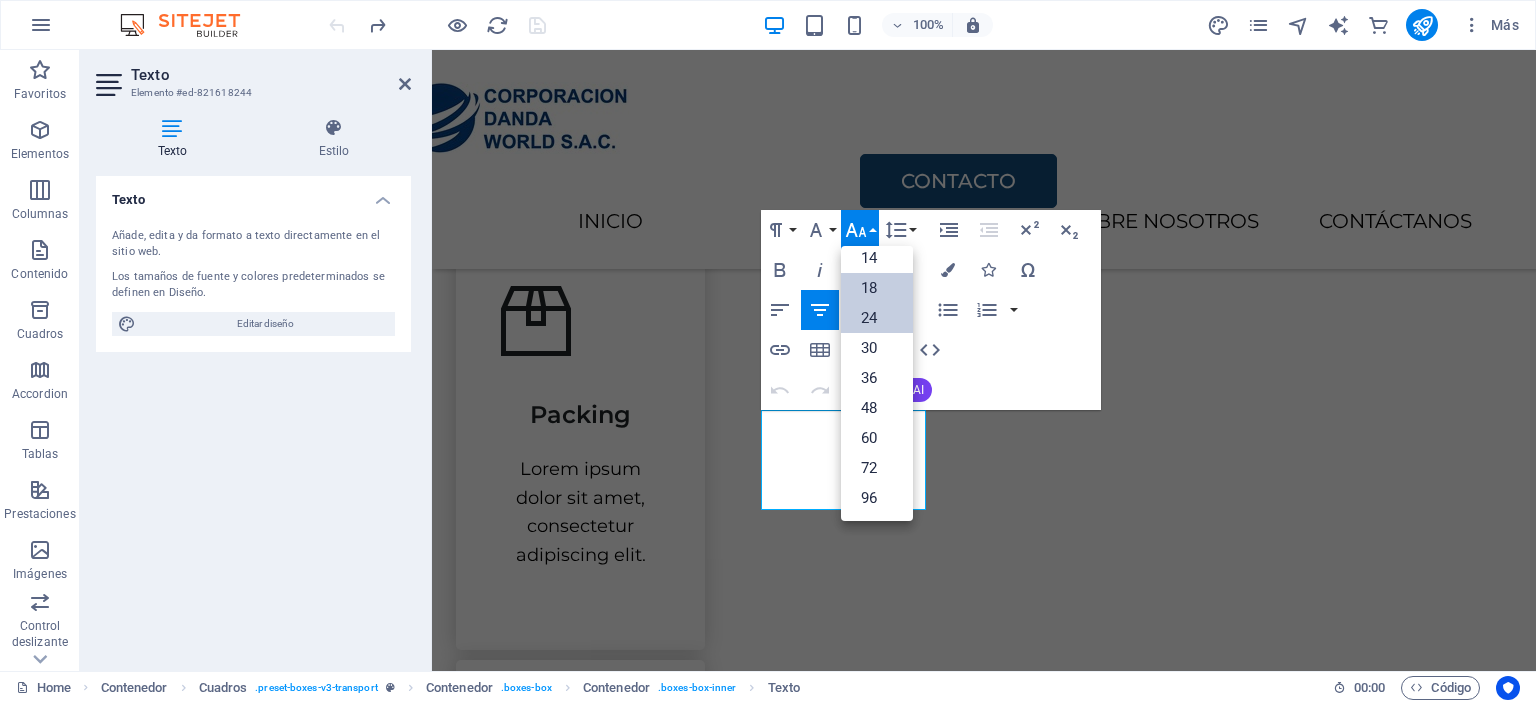 scroll, scrollTop: 160, scrollLeft: 0, axis: vertical 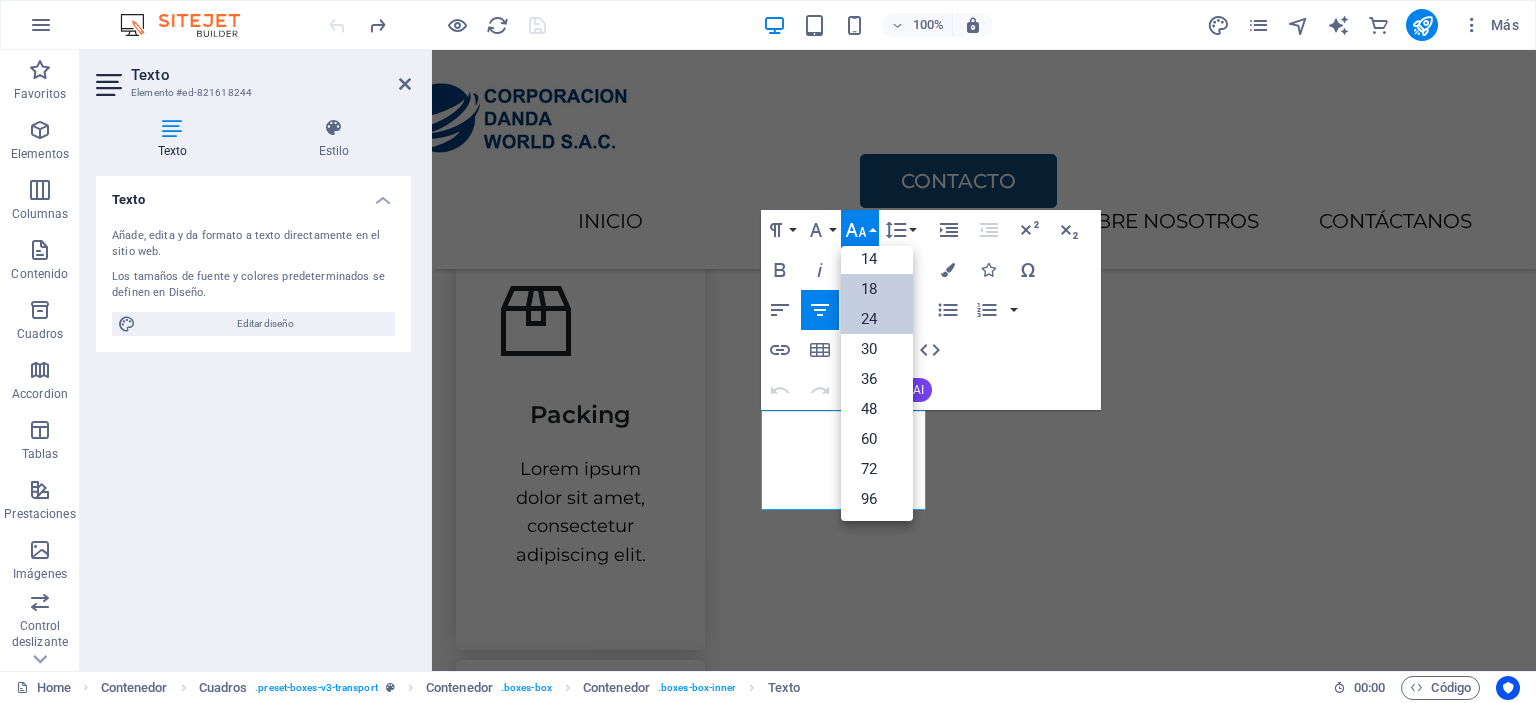 click on "18" at bounding box center (877, 289) 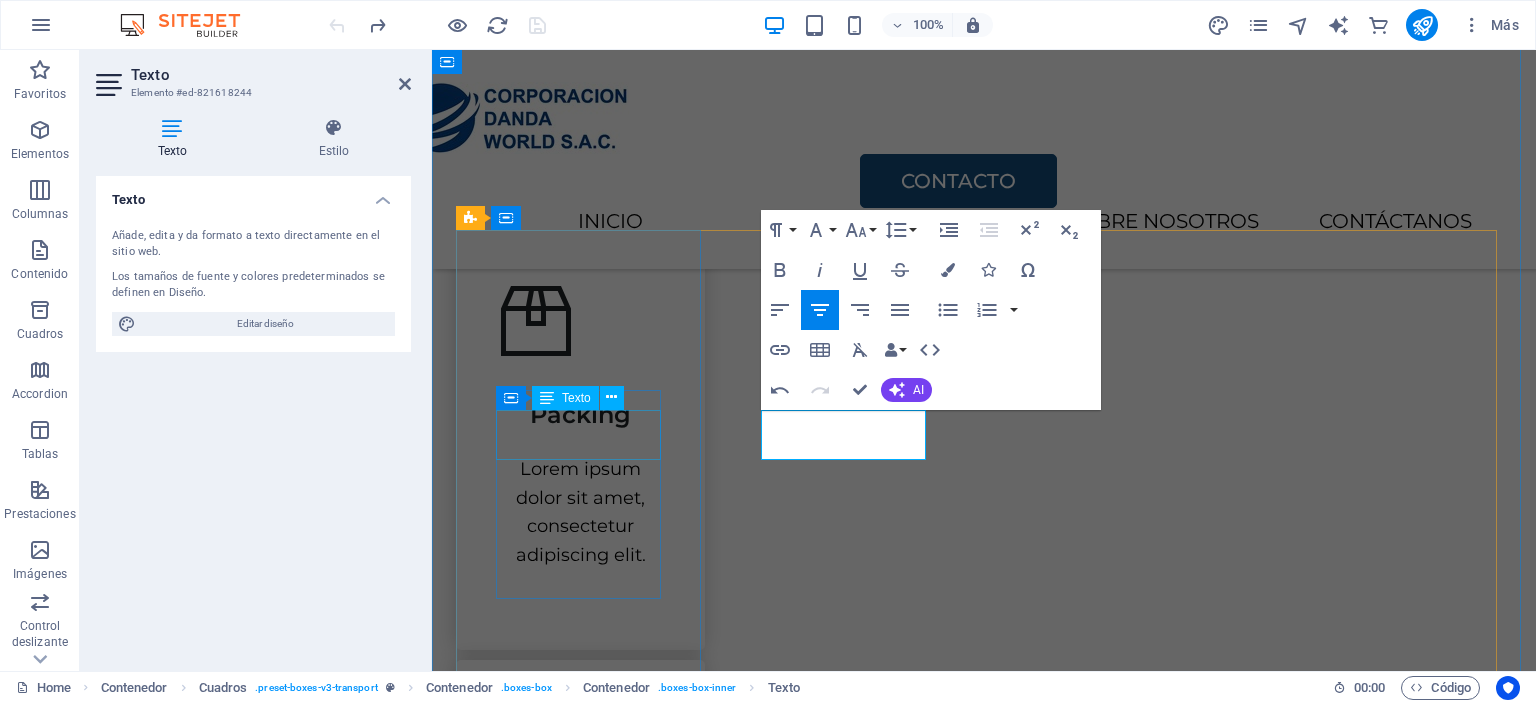click on "Packing" at bounding box center (580, 406) 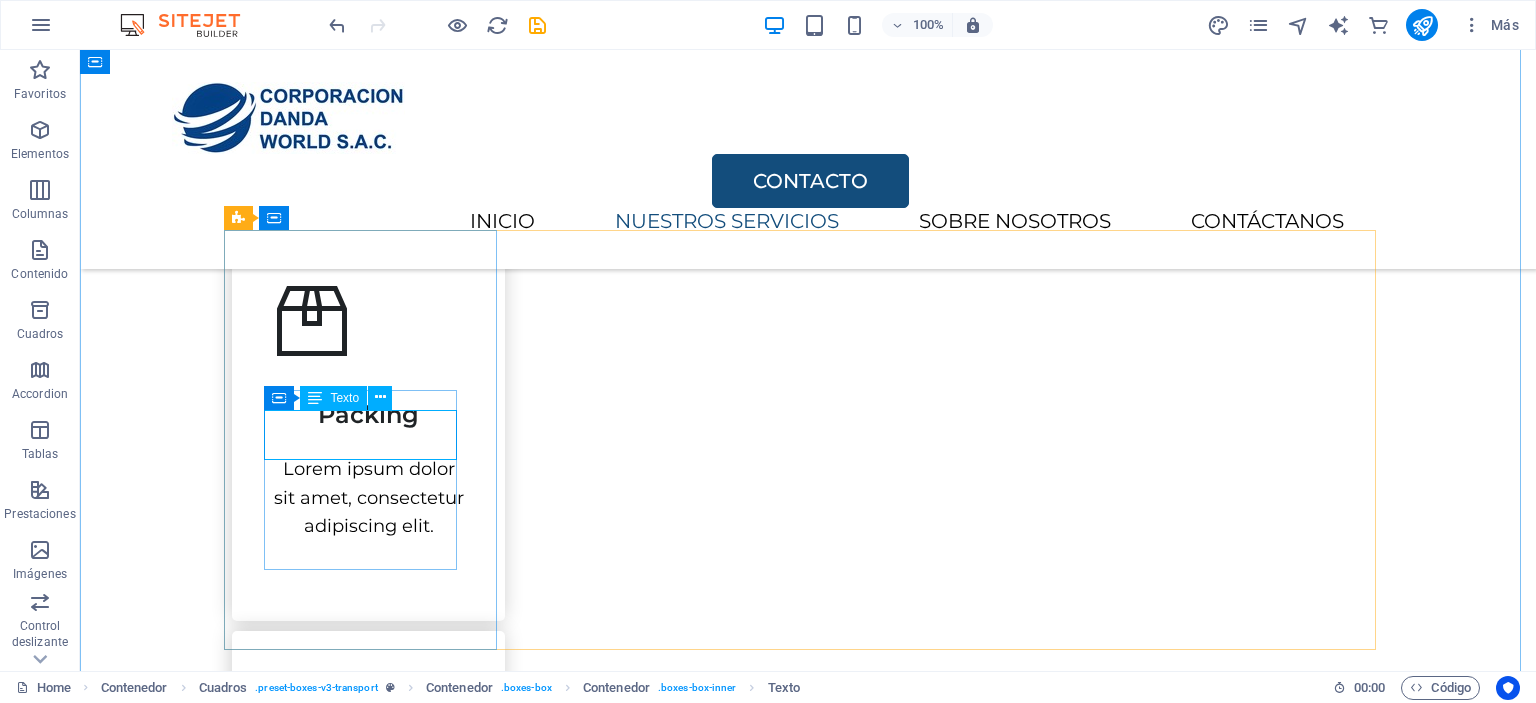 click on "Packing" at bounding box center [368, 406] 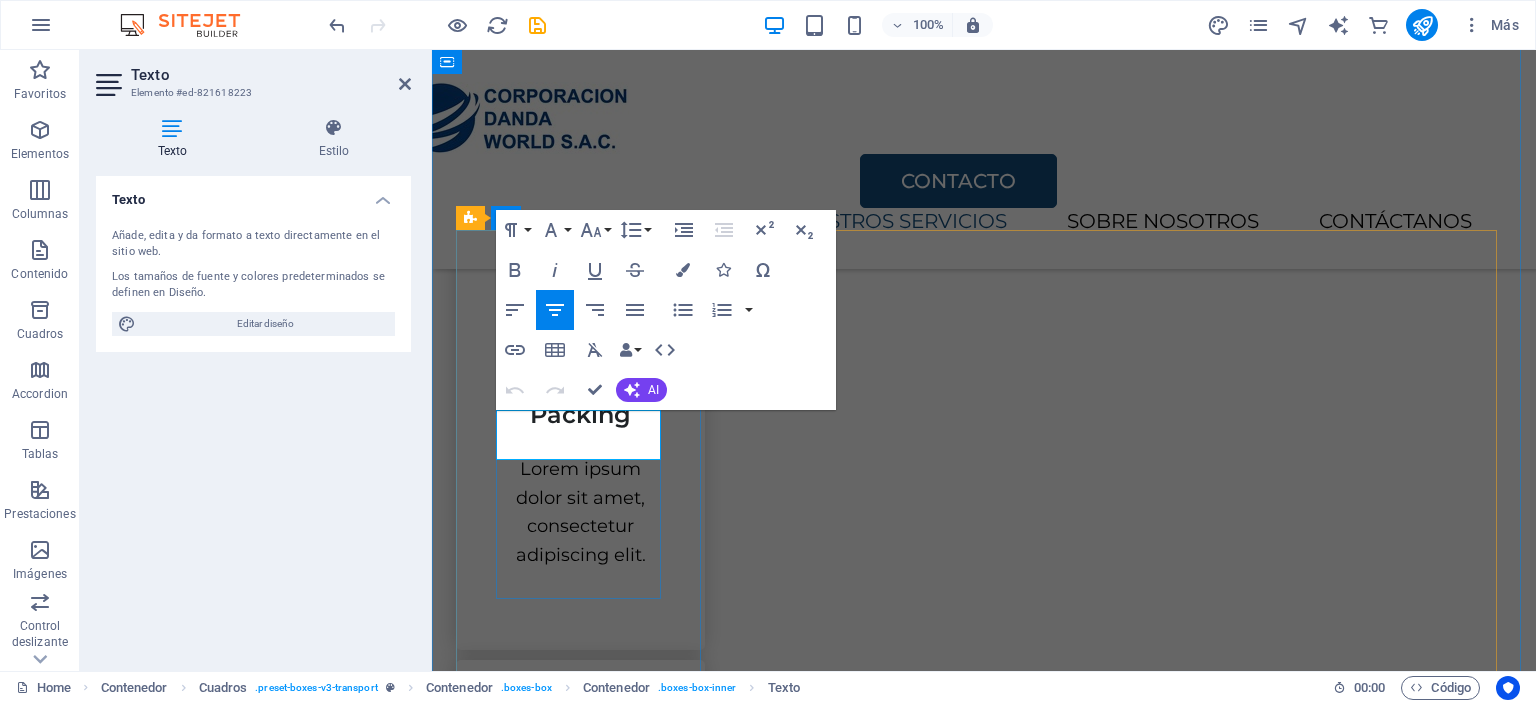 click on "Packing" at bounding box center [580, 414] 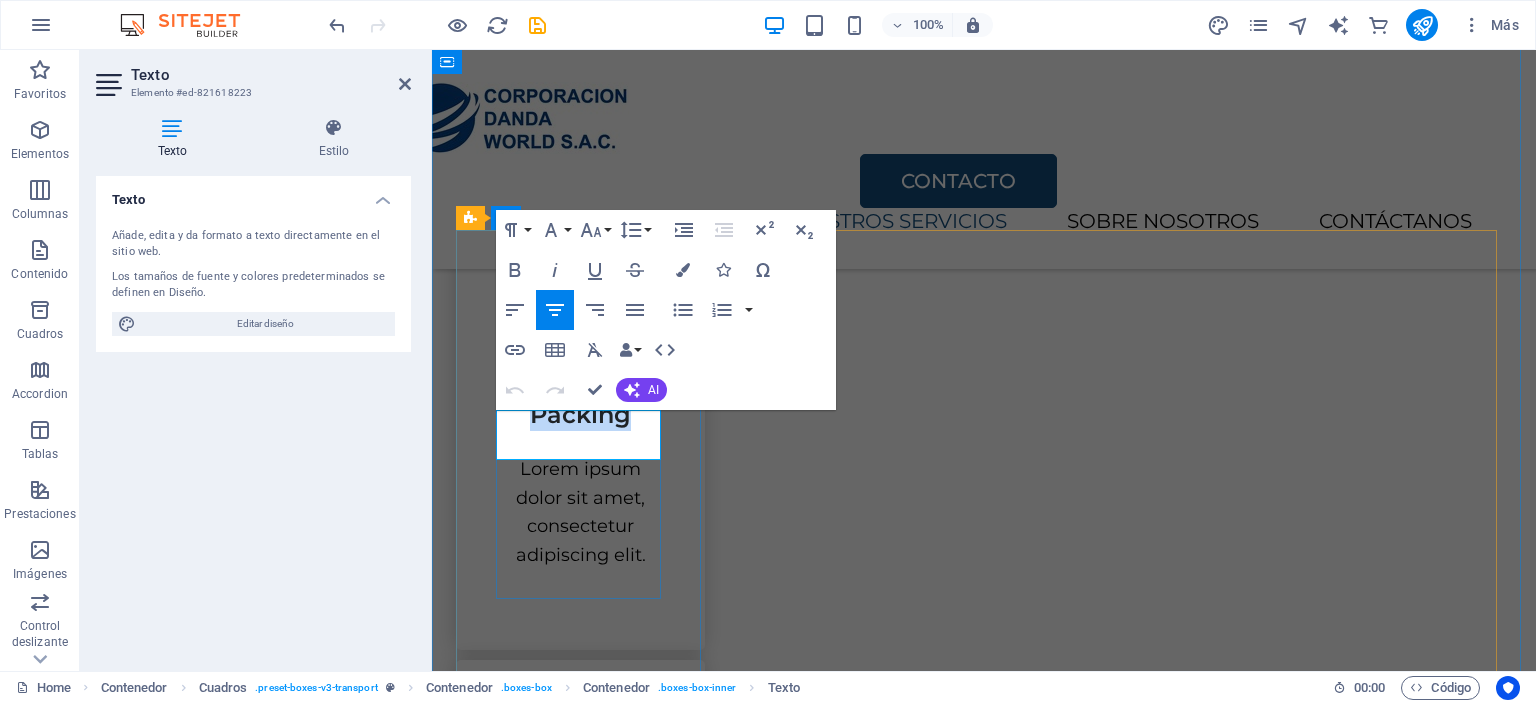 click on "Packing" at bounding box center (580, 414) 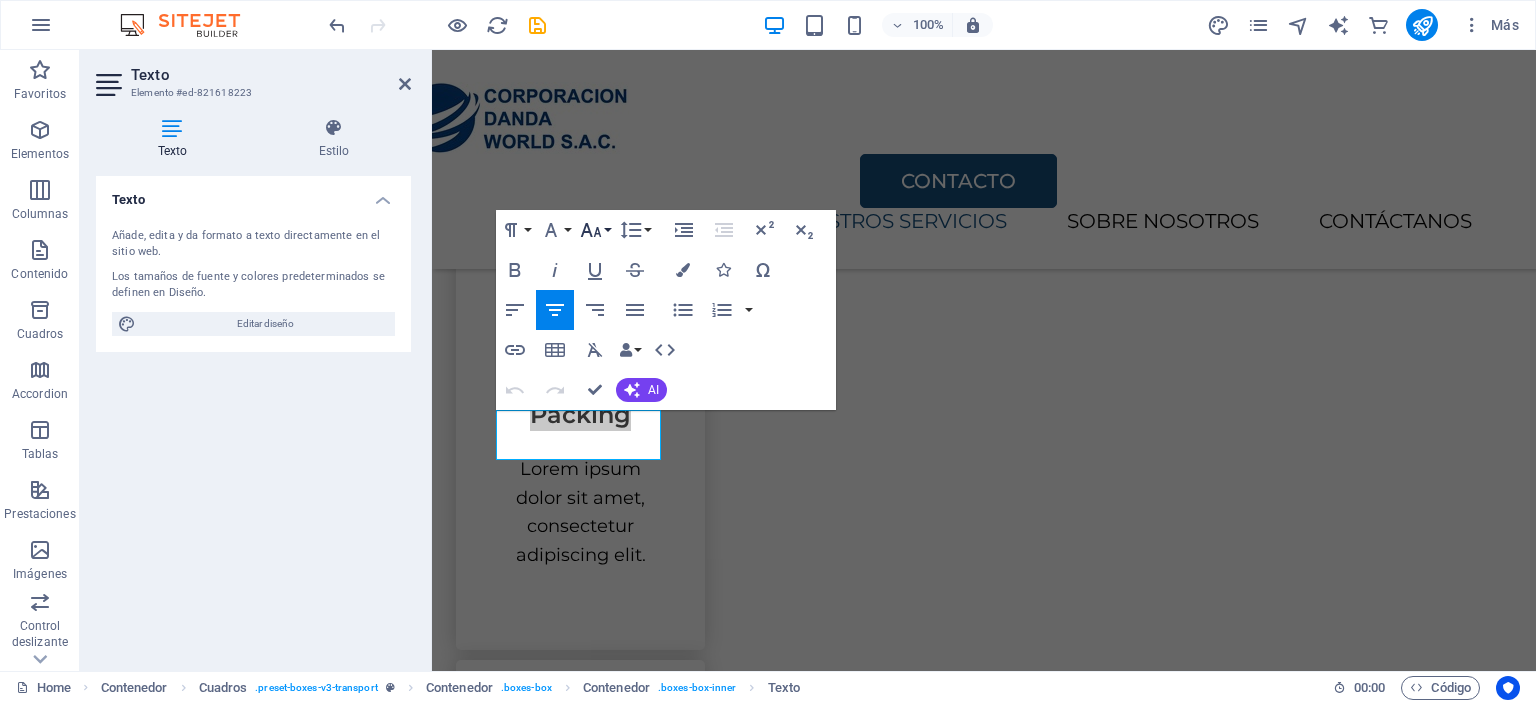 click 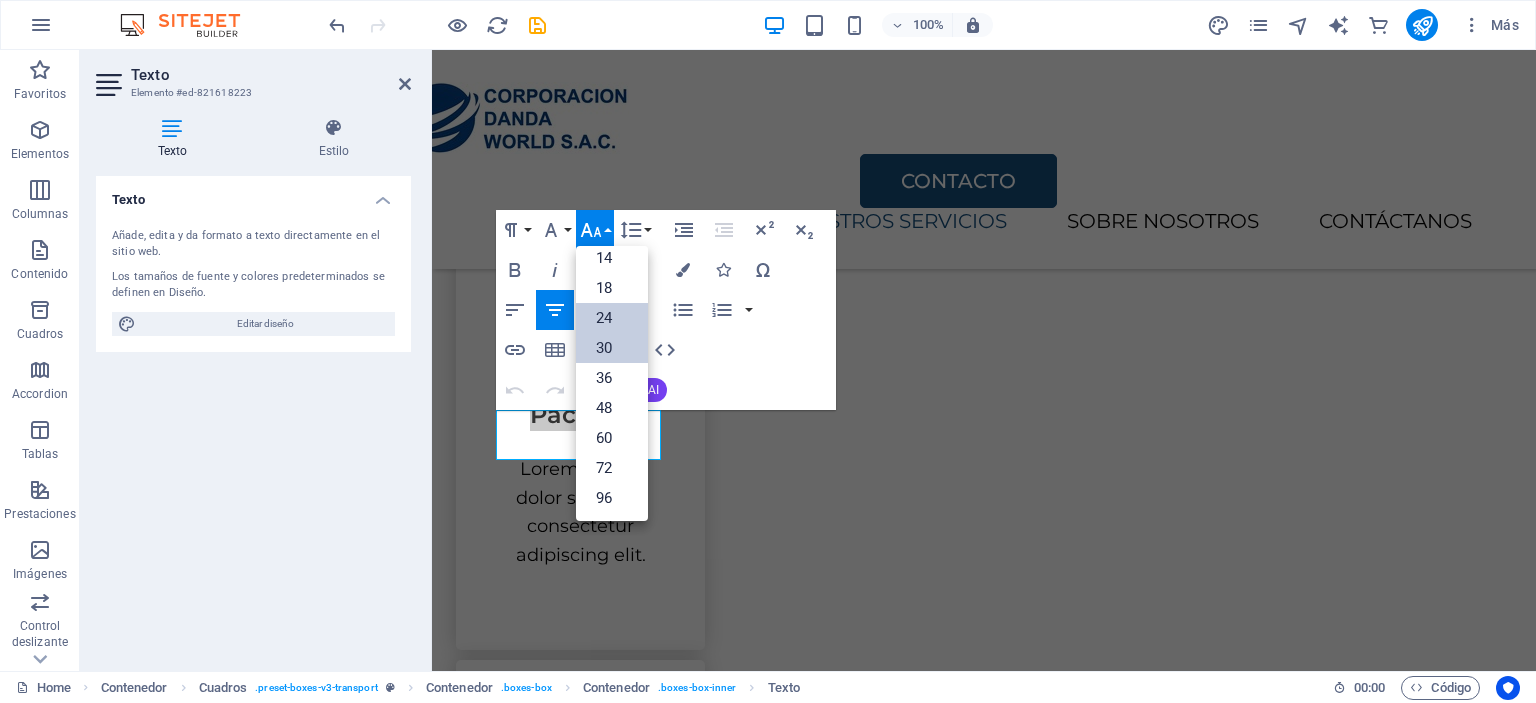 scroll, scrollTop: 160, scrollLeft: 0, axis: vertical 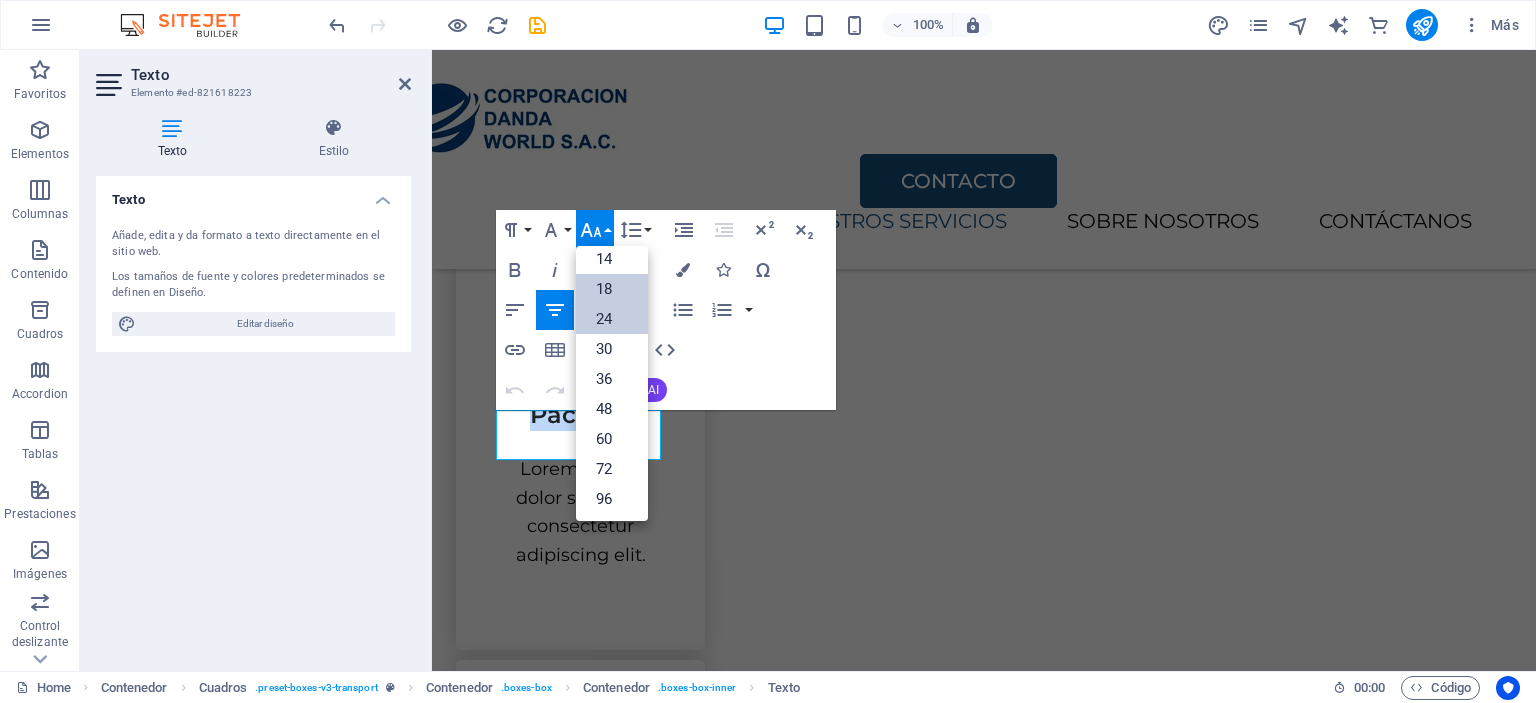 click on "18" at bounding box center [612, 289] 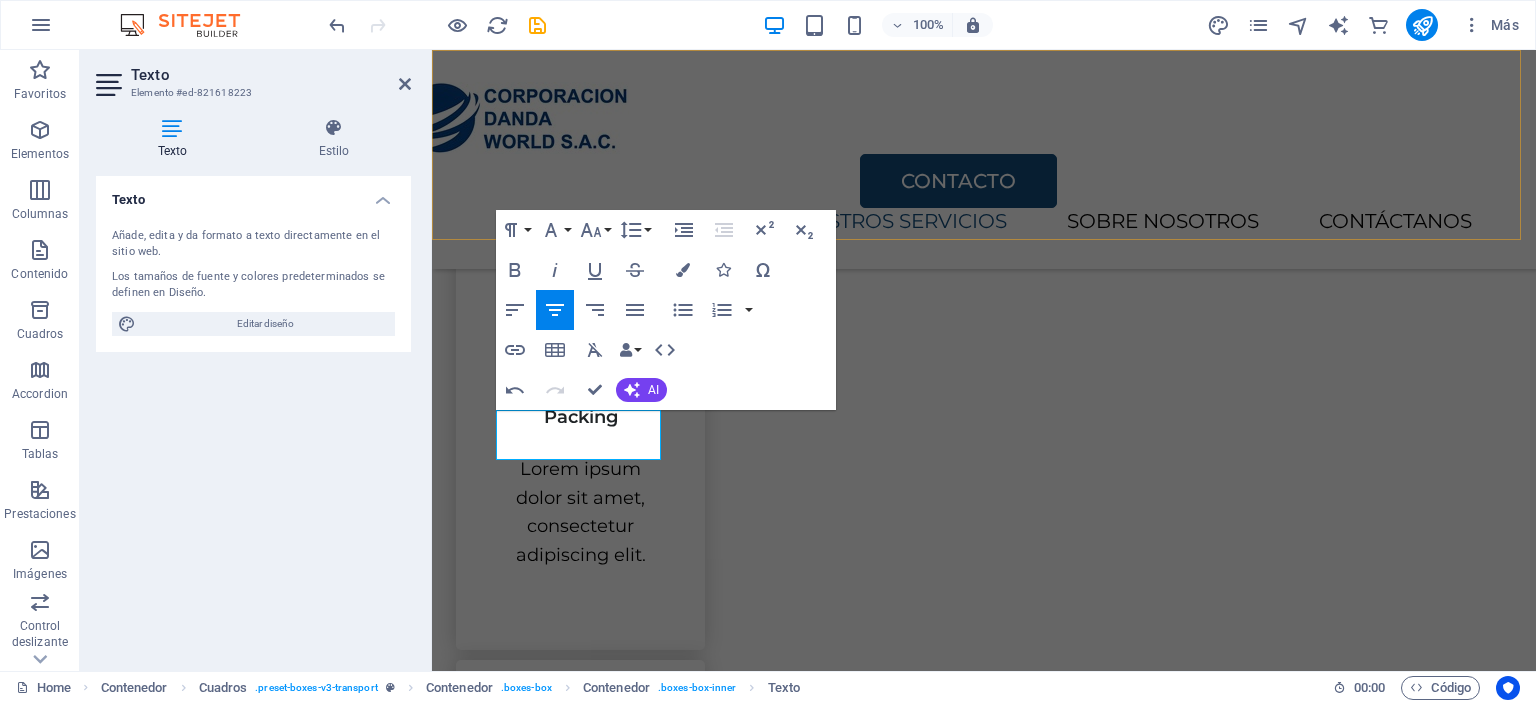 click on "CONTACTO INICIO NUESTROS SERVICIOS SOBRE NOSOTROS CONTÁCTANOS" at bounding box center [984, 159] 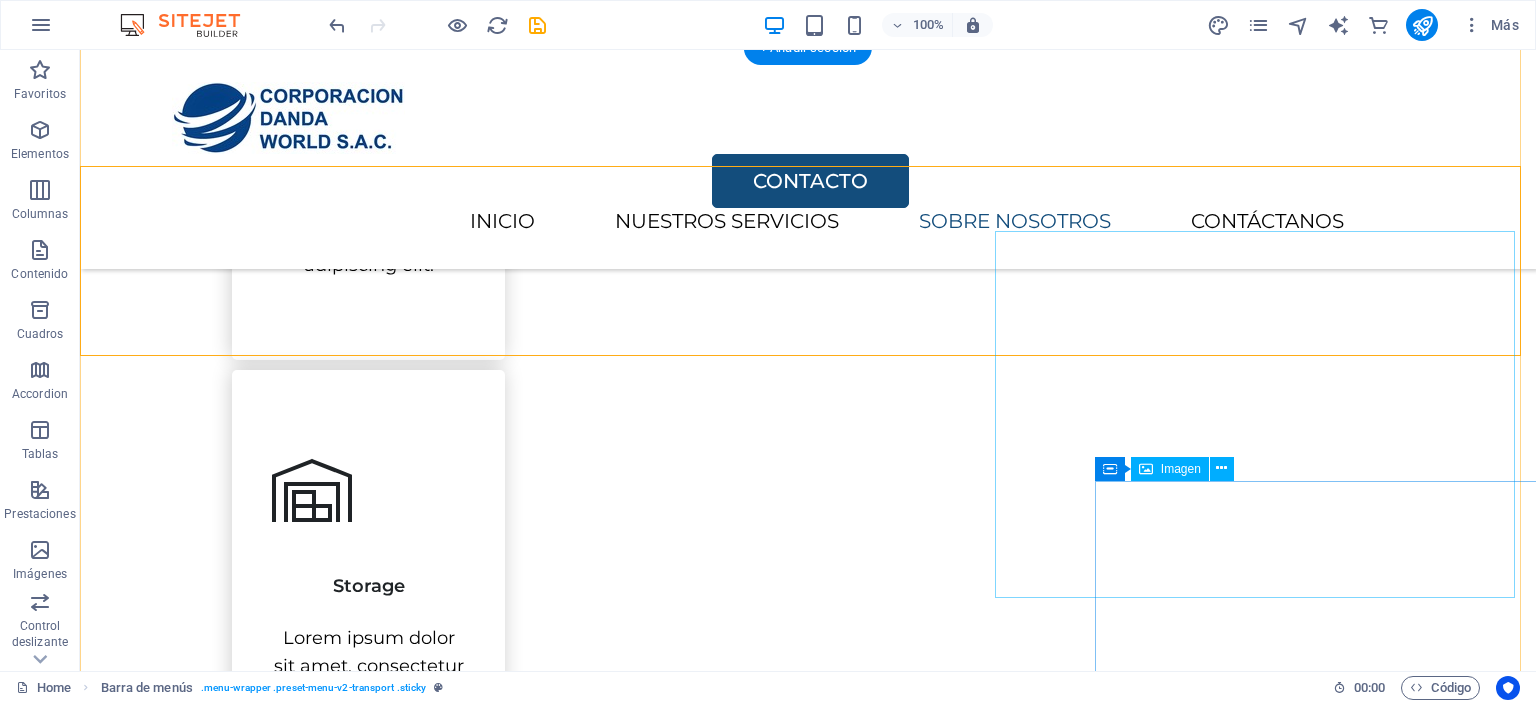 scroll, scrollTop: 1700, scrollLeft: 0, axis: vertical 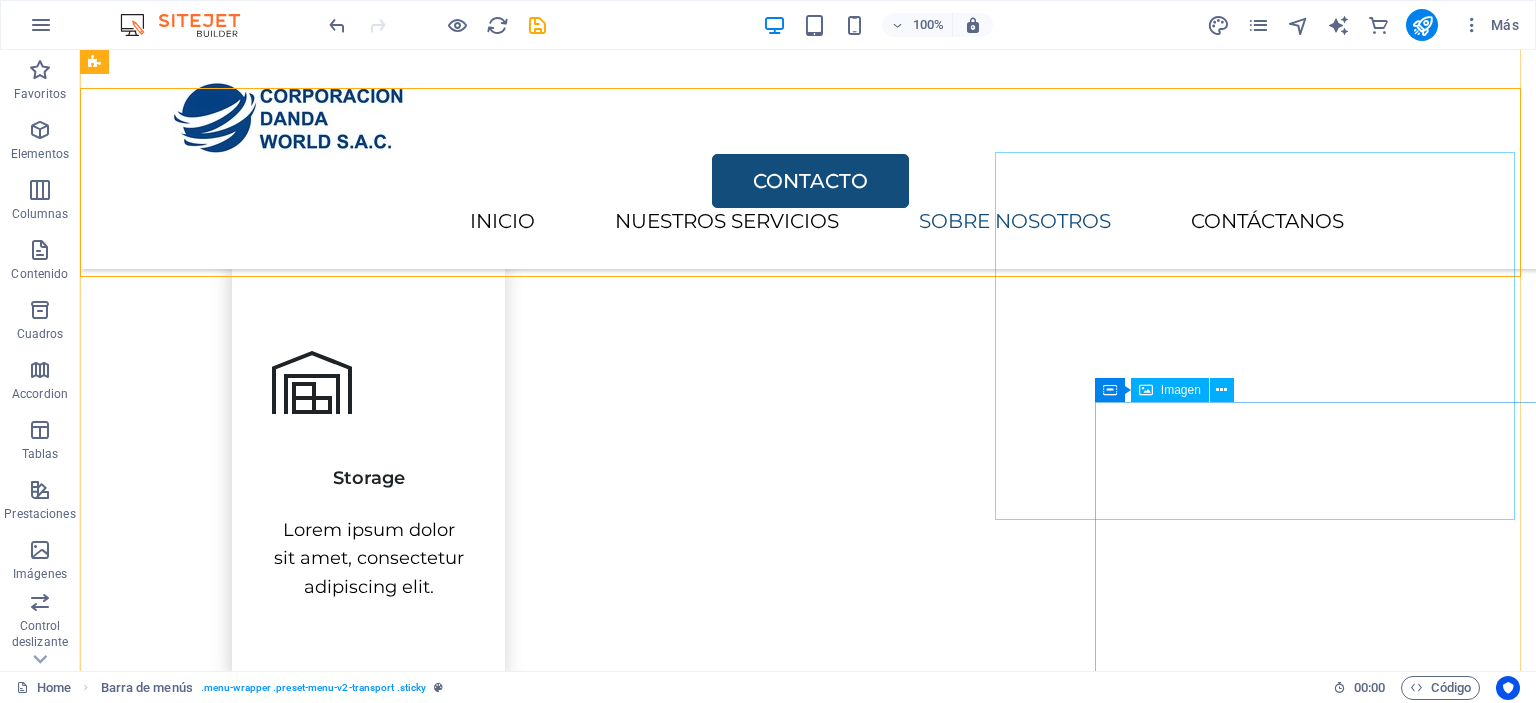 click at bounding box center [1270, -1463] 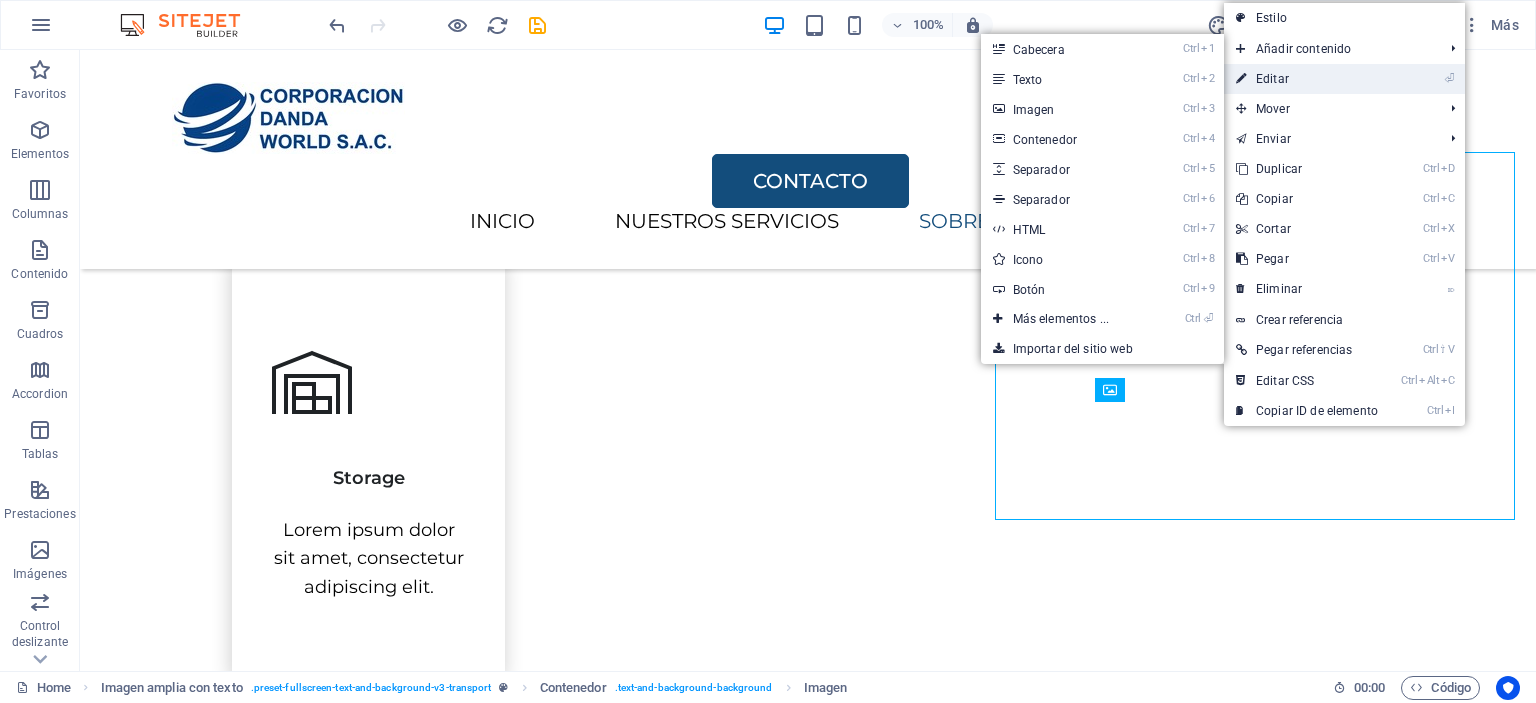 drag, startPoint x: 1286, startPoint y: 71, endPoint x: 834, endPoint y: 44, distance: 452.8057 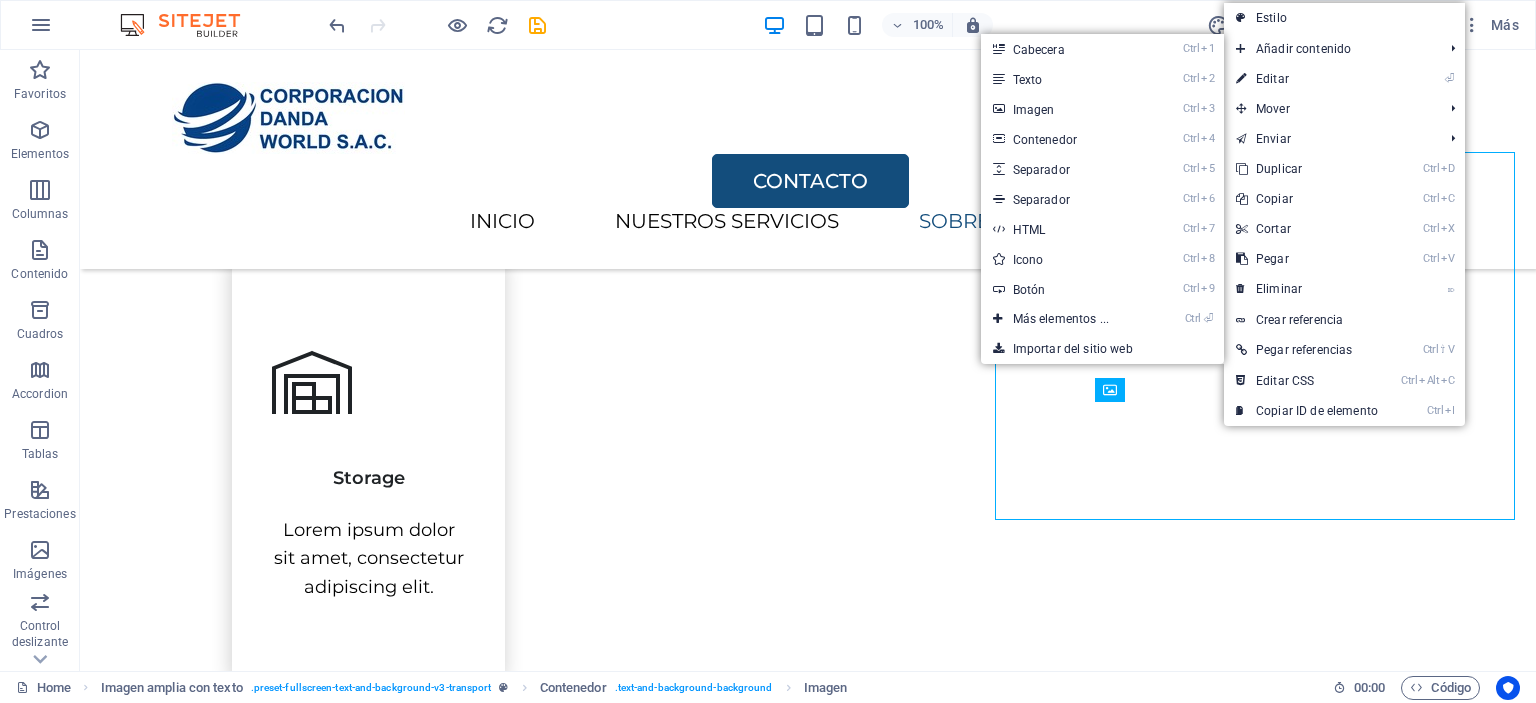 select on "px" 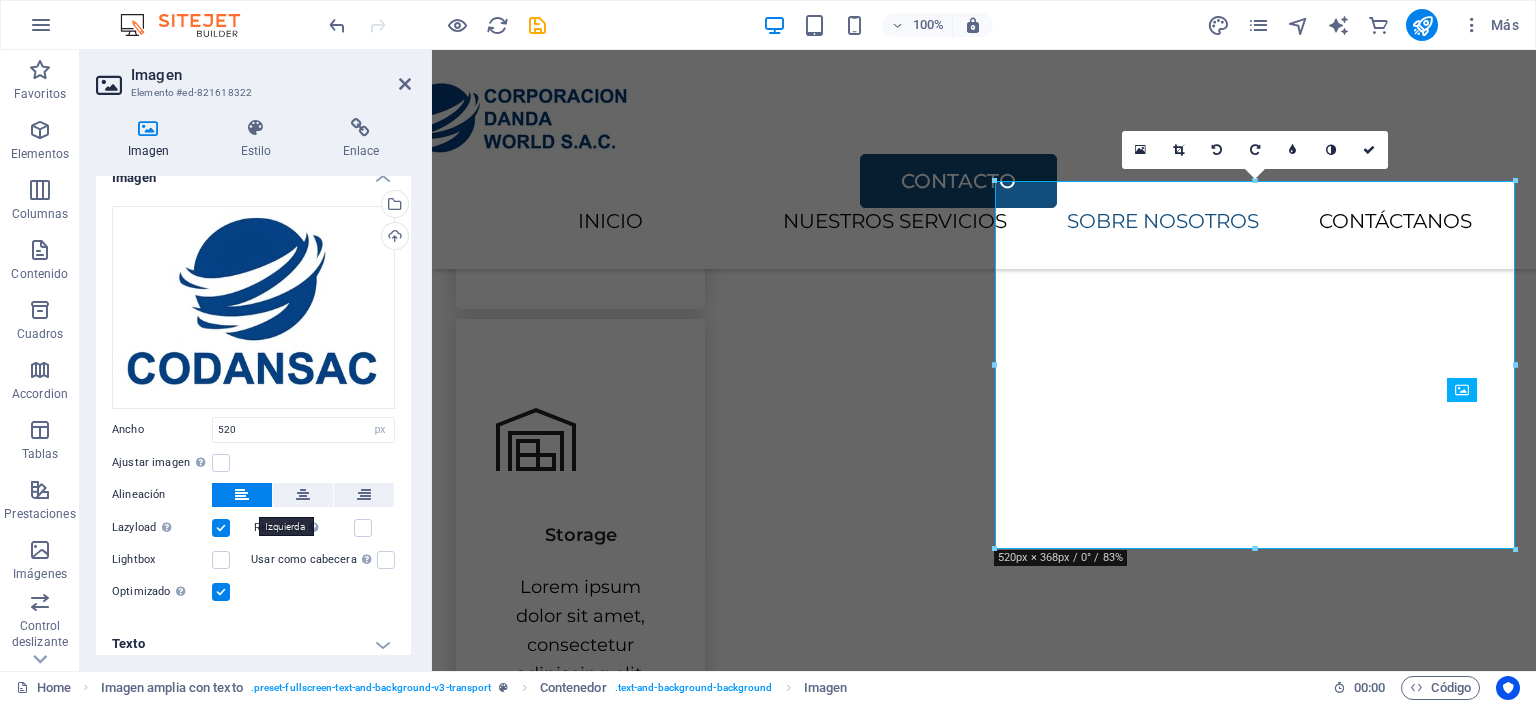 scroll, scrollTop: 31, scrollLeft: 0, axis: vertical 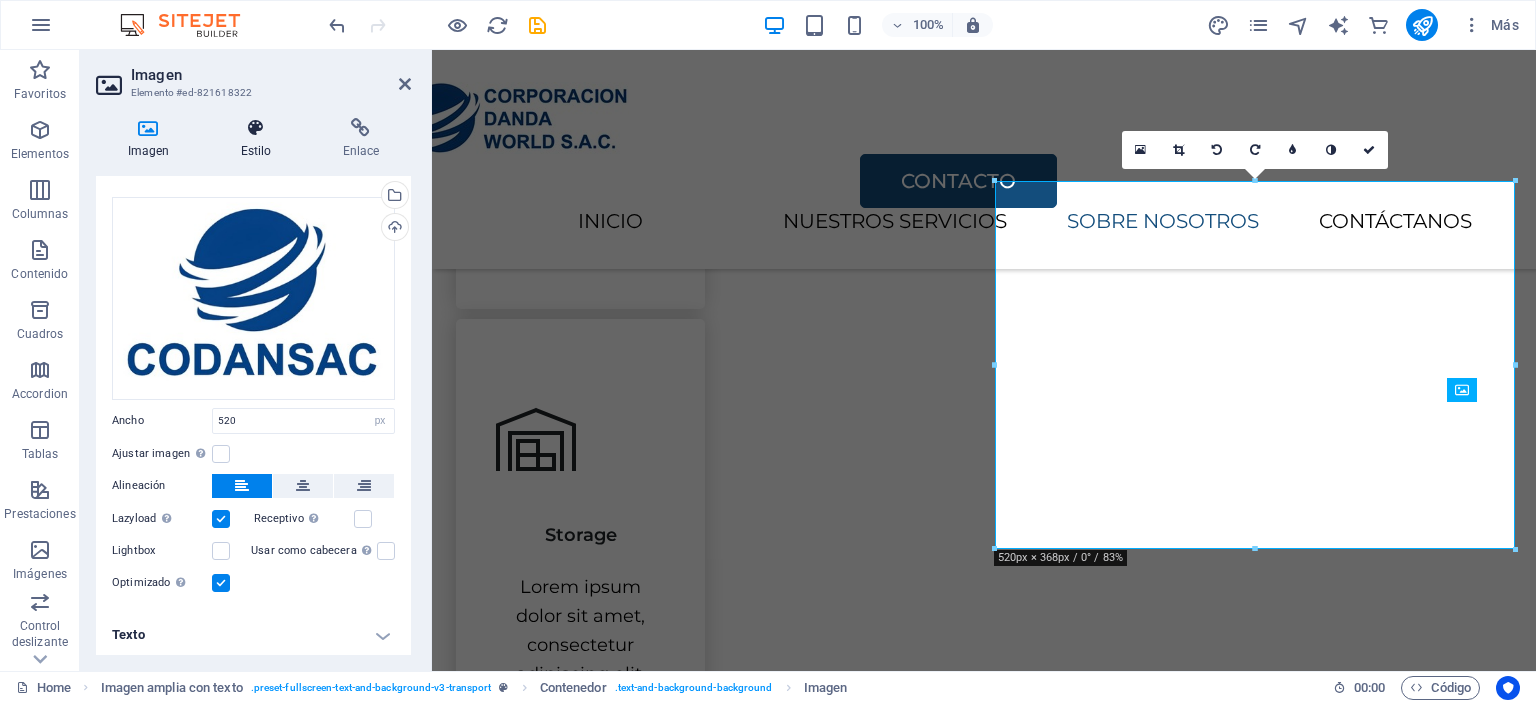 click on "Estilo" at bounding box center (260, 139) 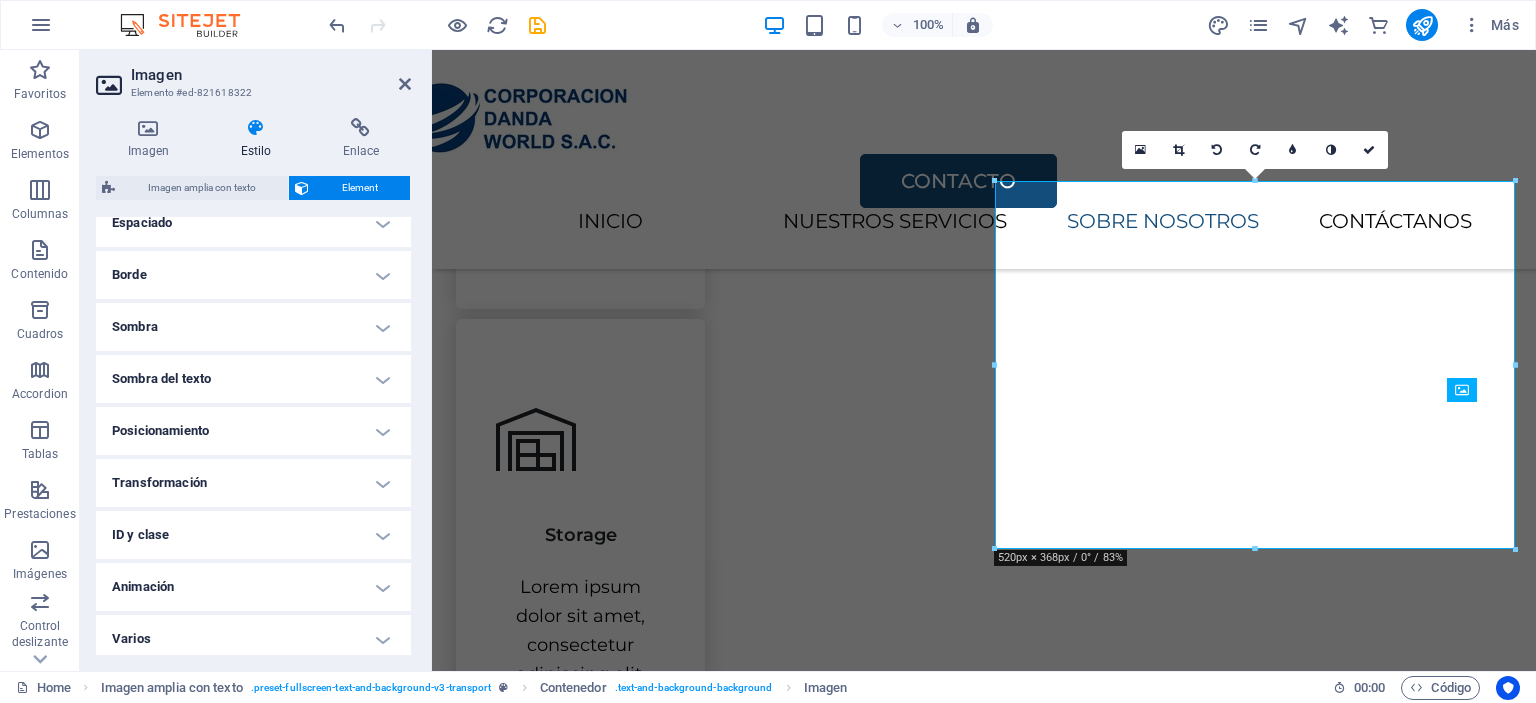 scroll, scrollTop: 423, scrollLeft: 0, axis: vertical 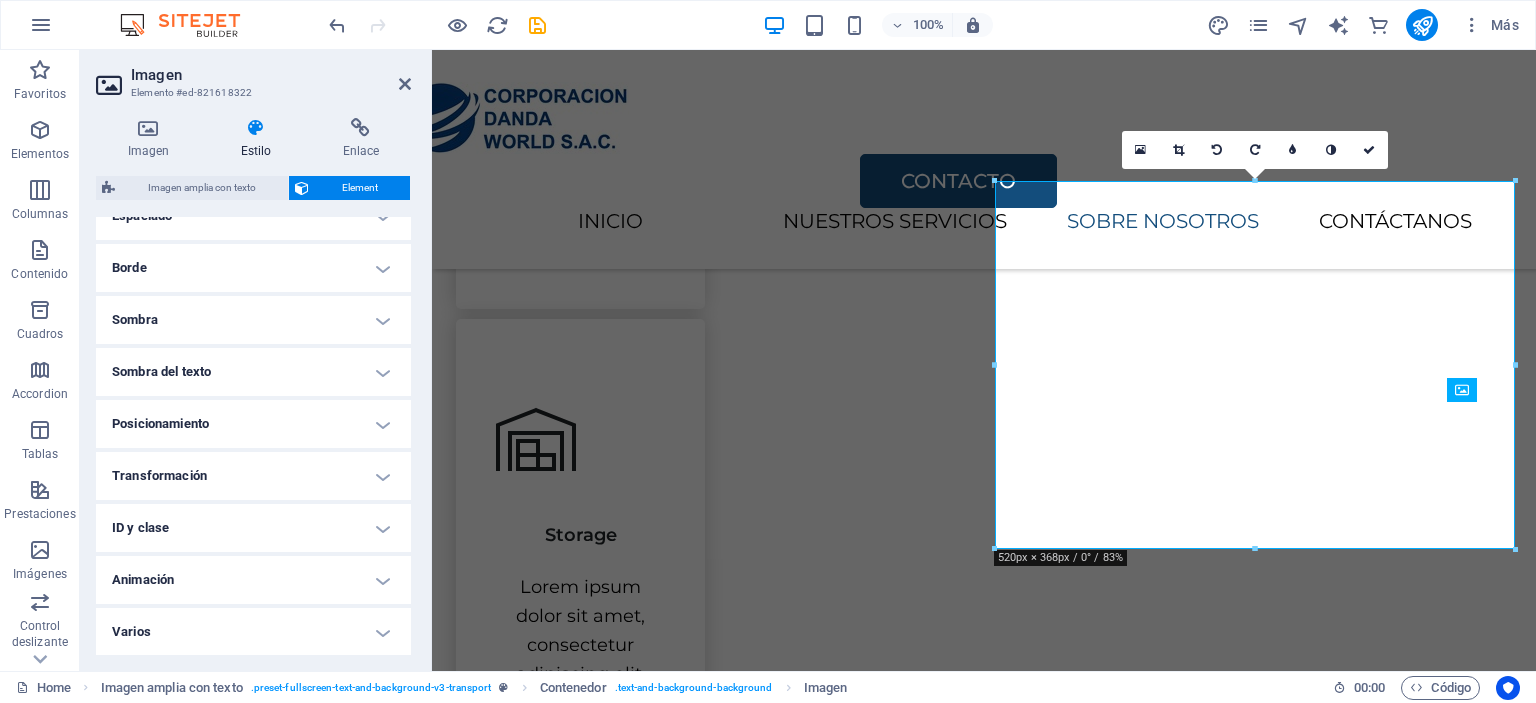 click on "Transformación" at bounding box center [253, 476] 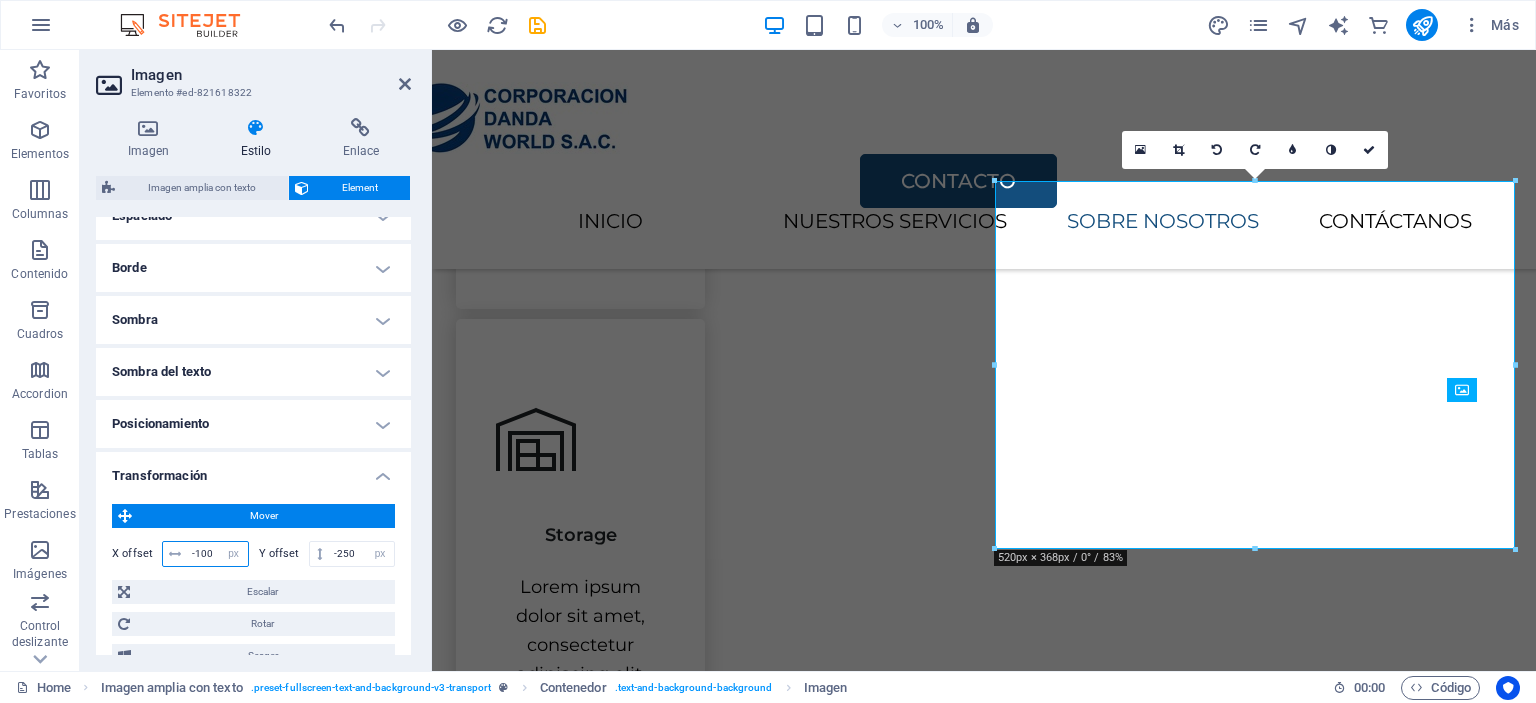 click on "-100" at bounding box center [217, 554] 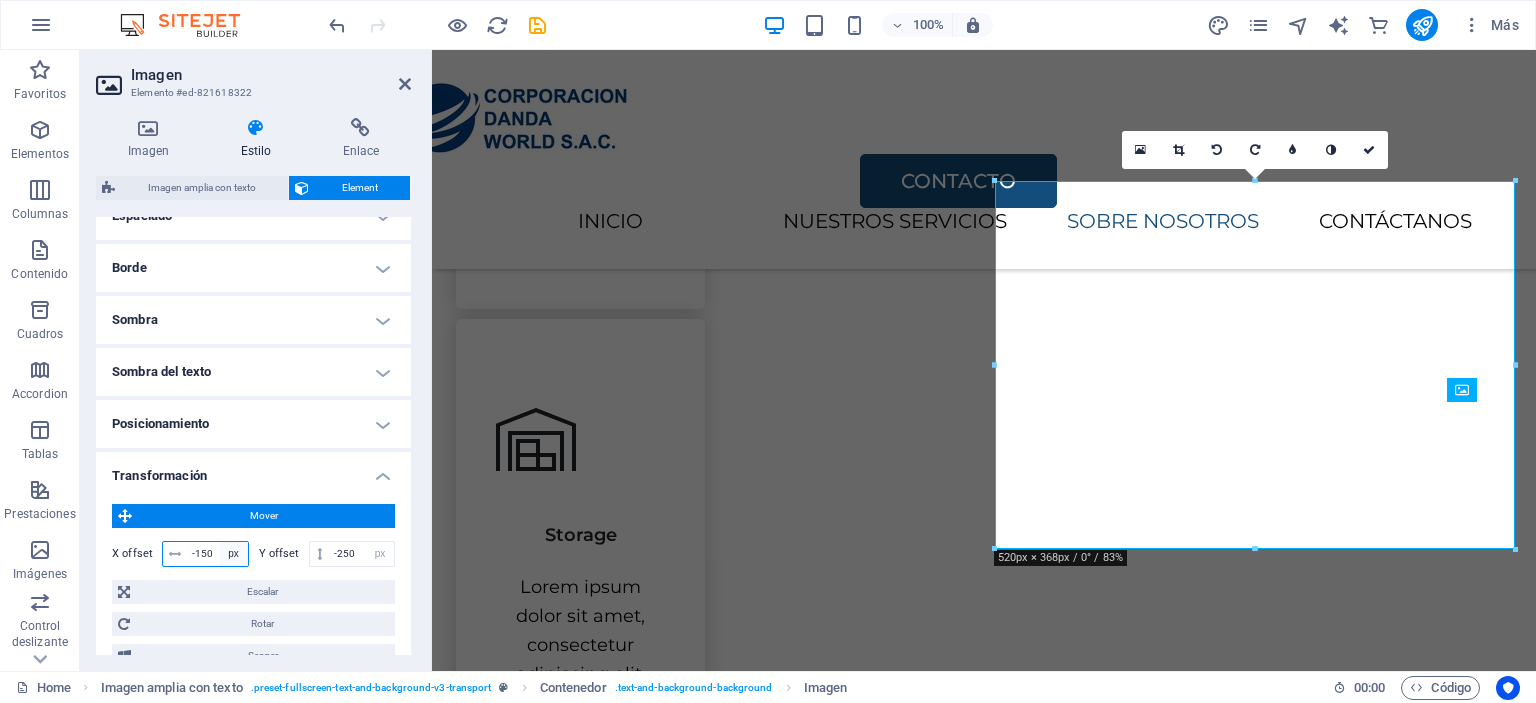 type on "-150" 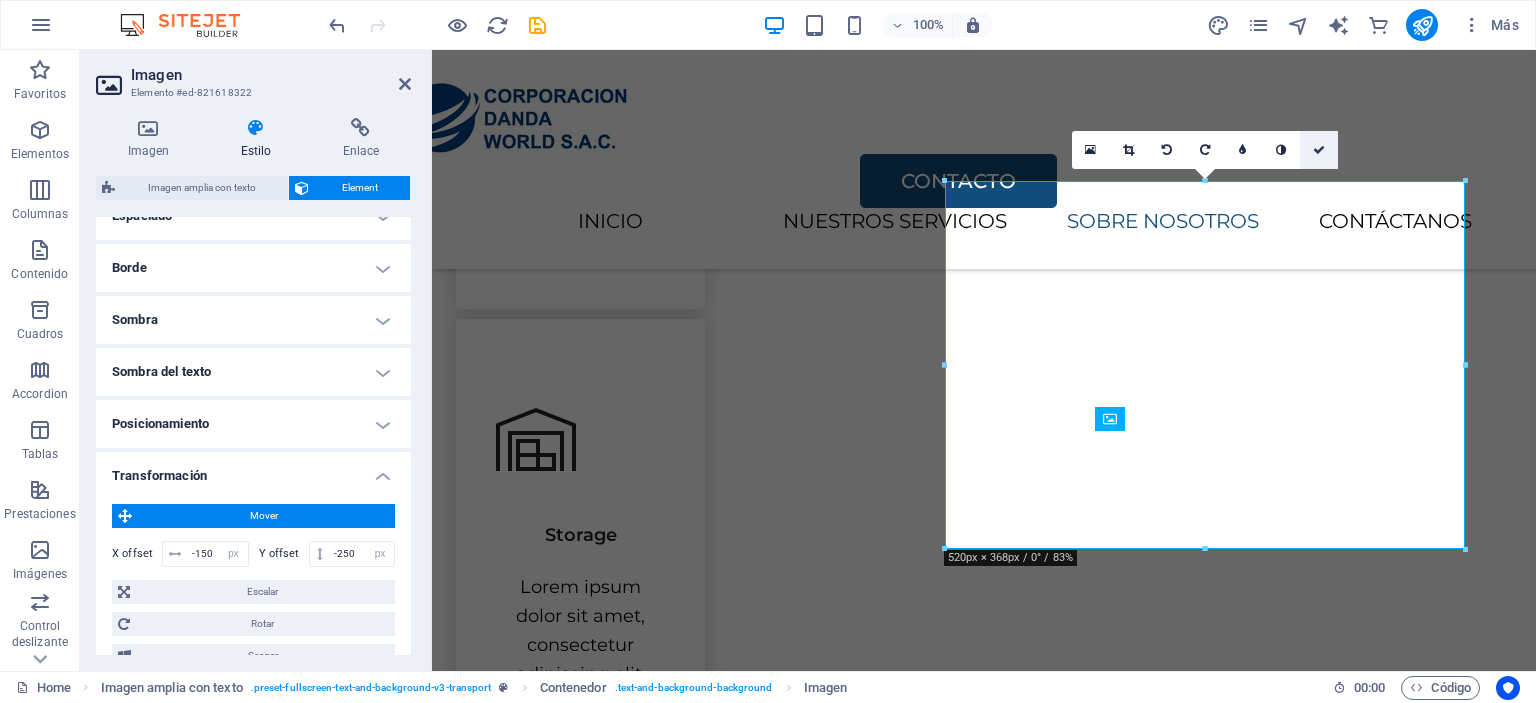 click at bounding box center (1319, 150) 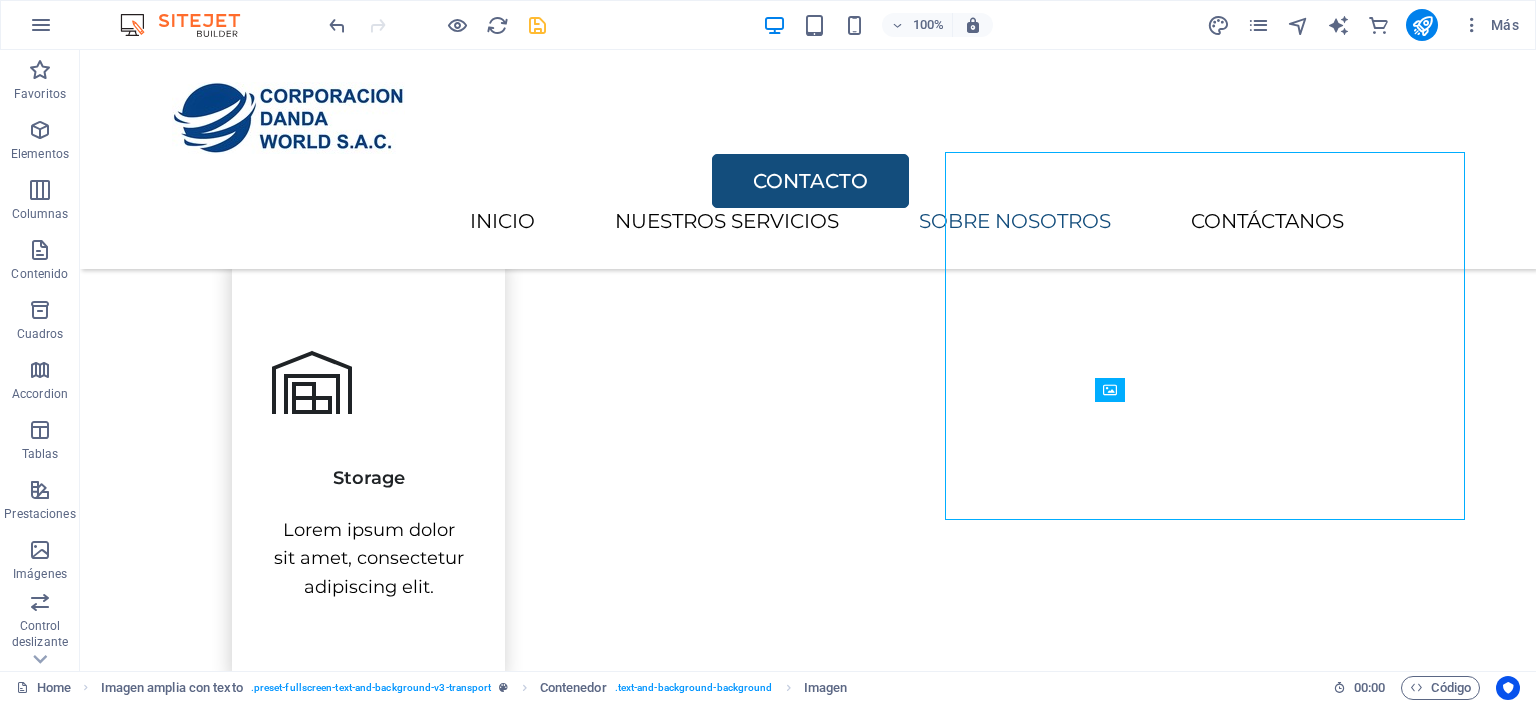 click at bounding box center [537, 25] 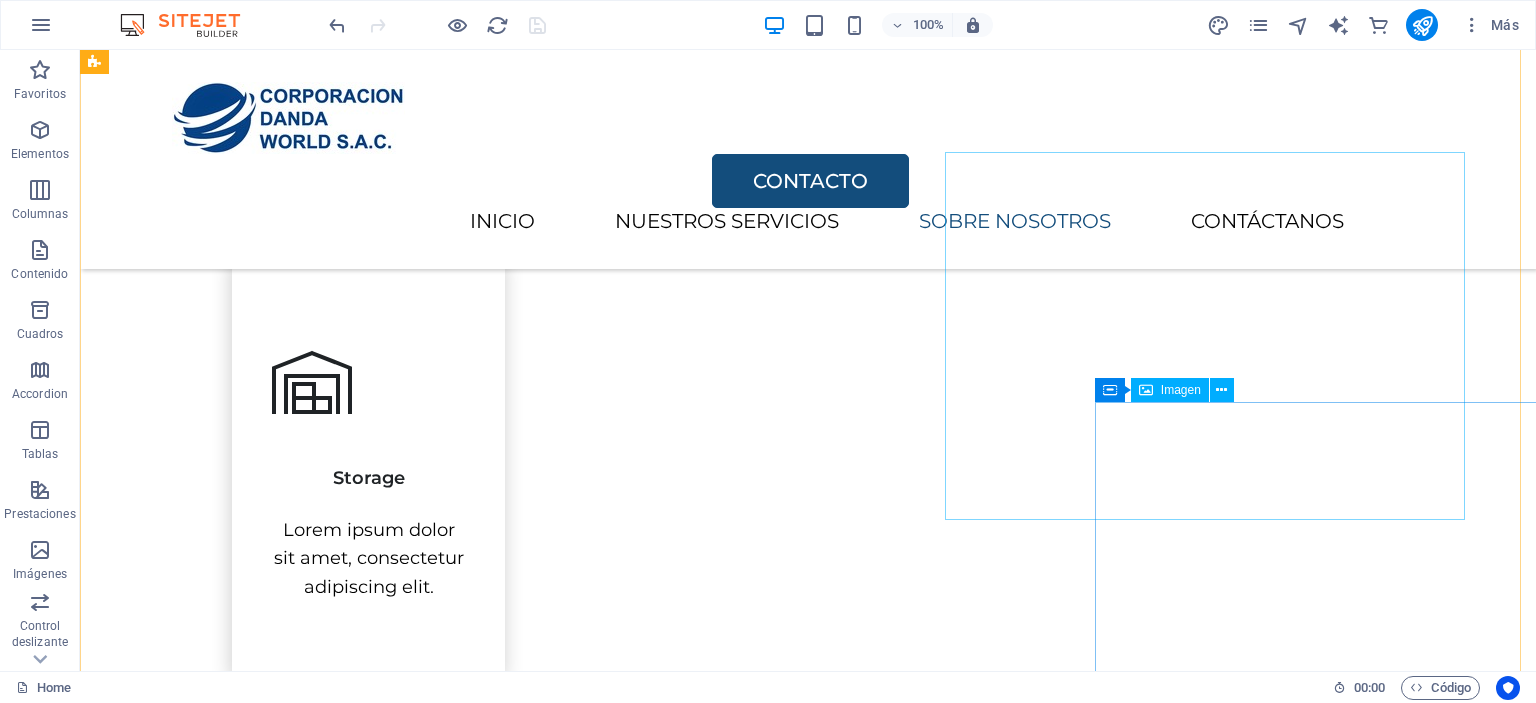 click at bounding box center (1220, -1463) 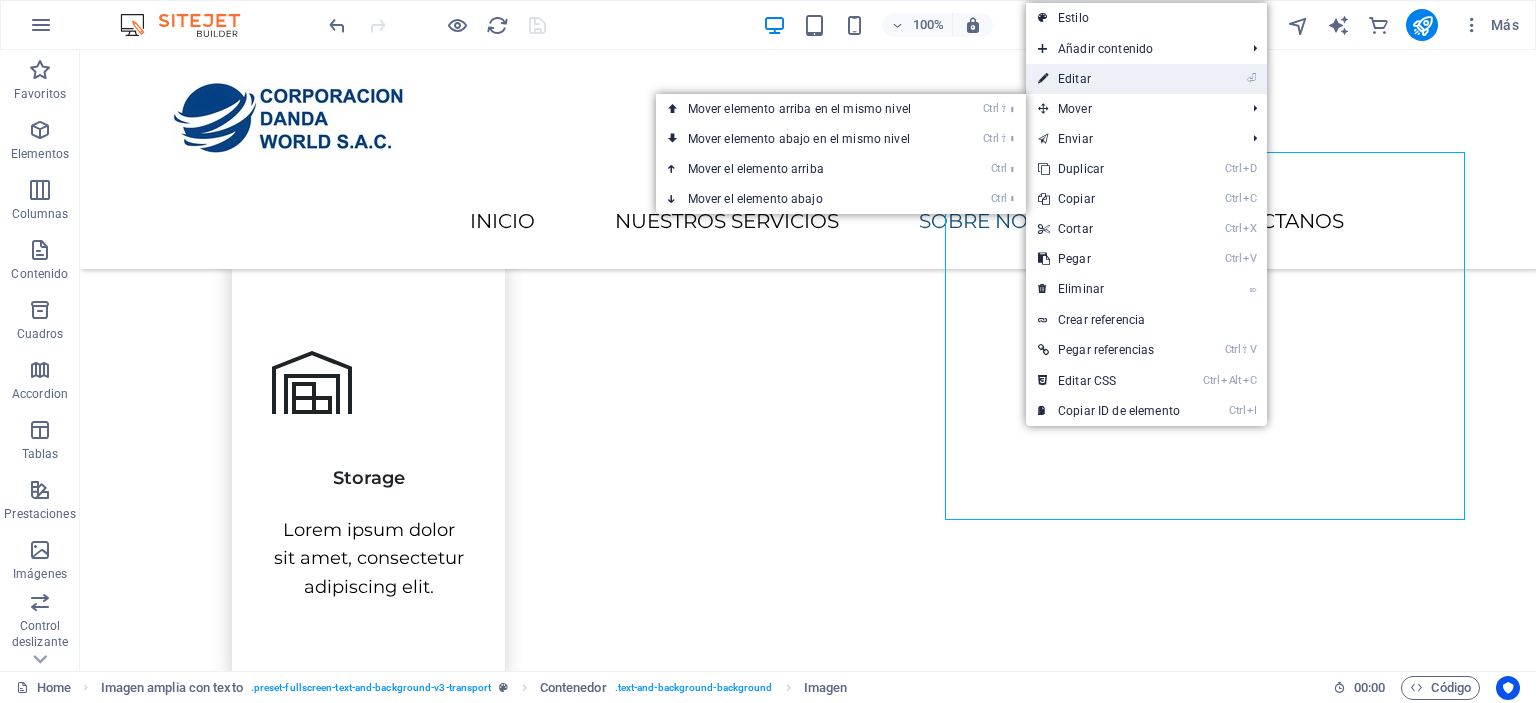 click on "⏎  Editar" at bounding box center [1109, 79] 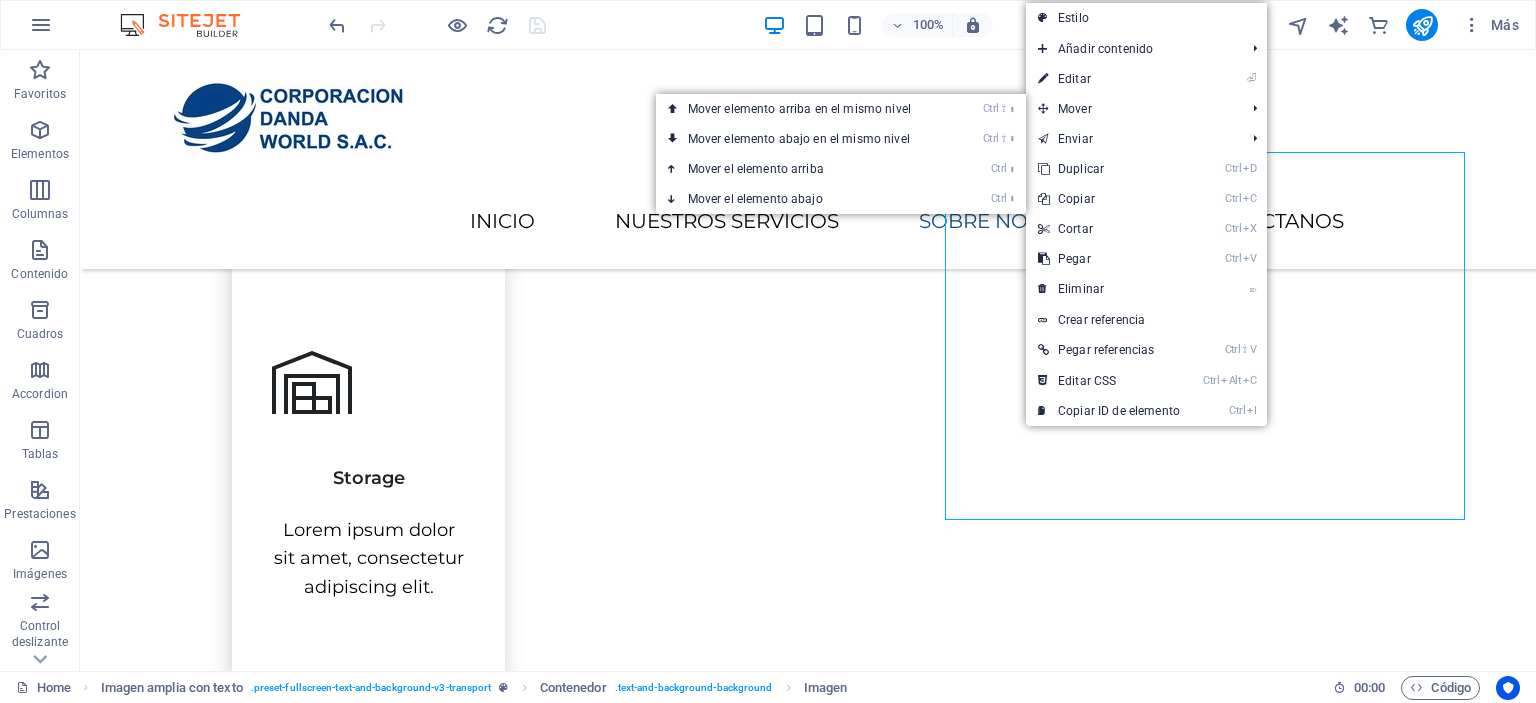 select on "px" 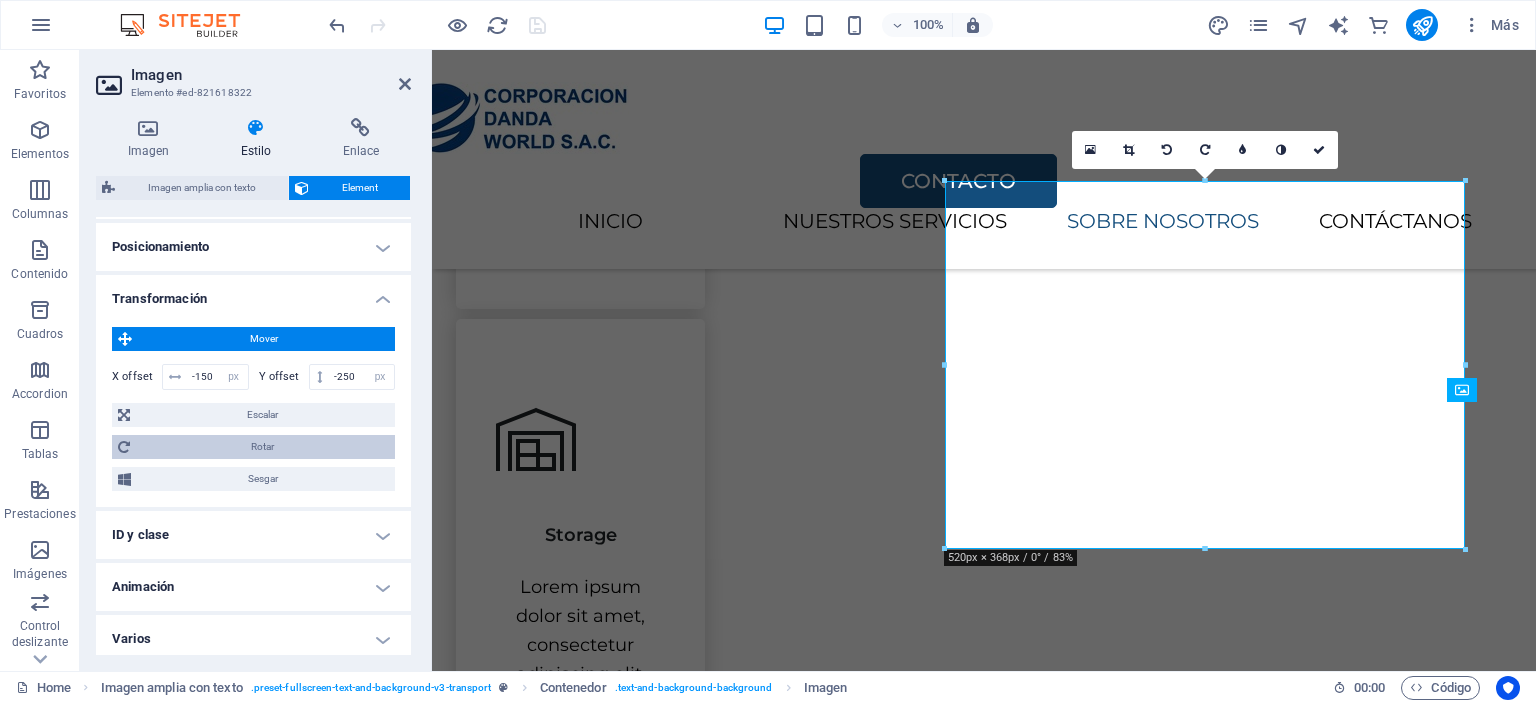 scroll, scrollTop: 606, scrollLeft: 0, axis: vertical 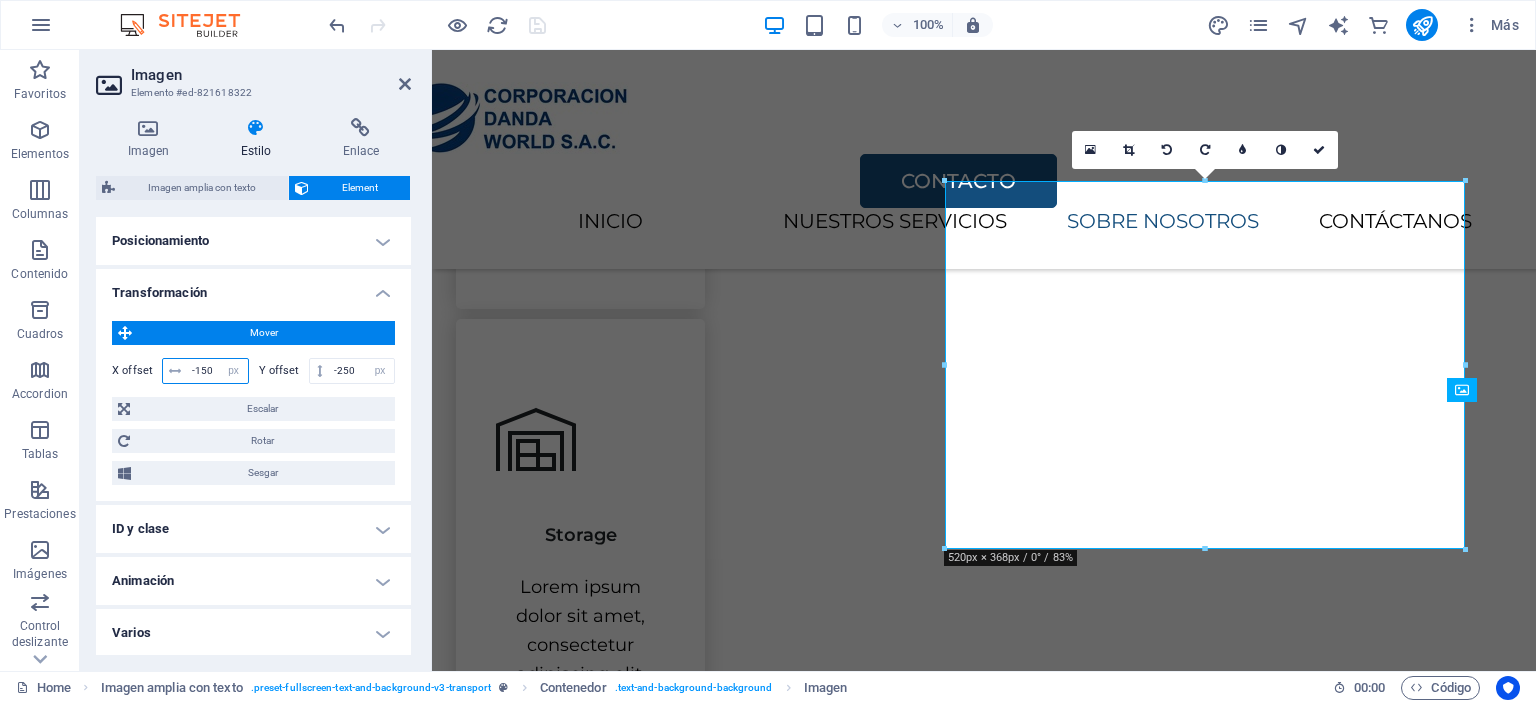 click on "-150" at bounding box center (217, 371) 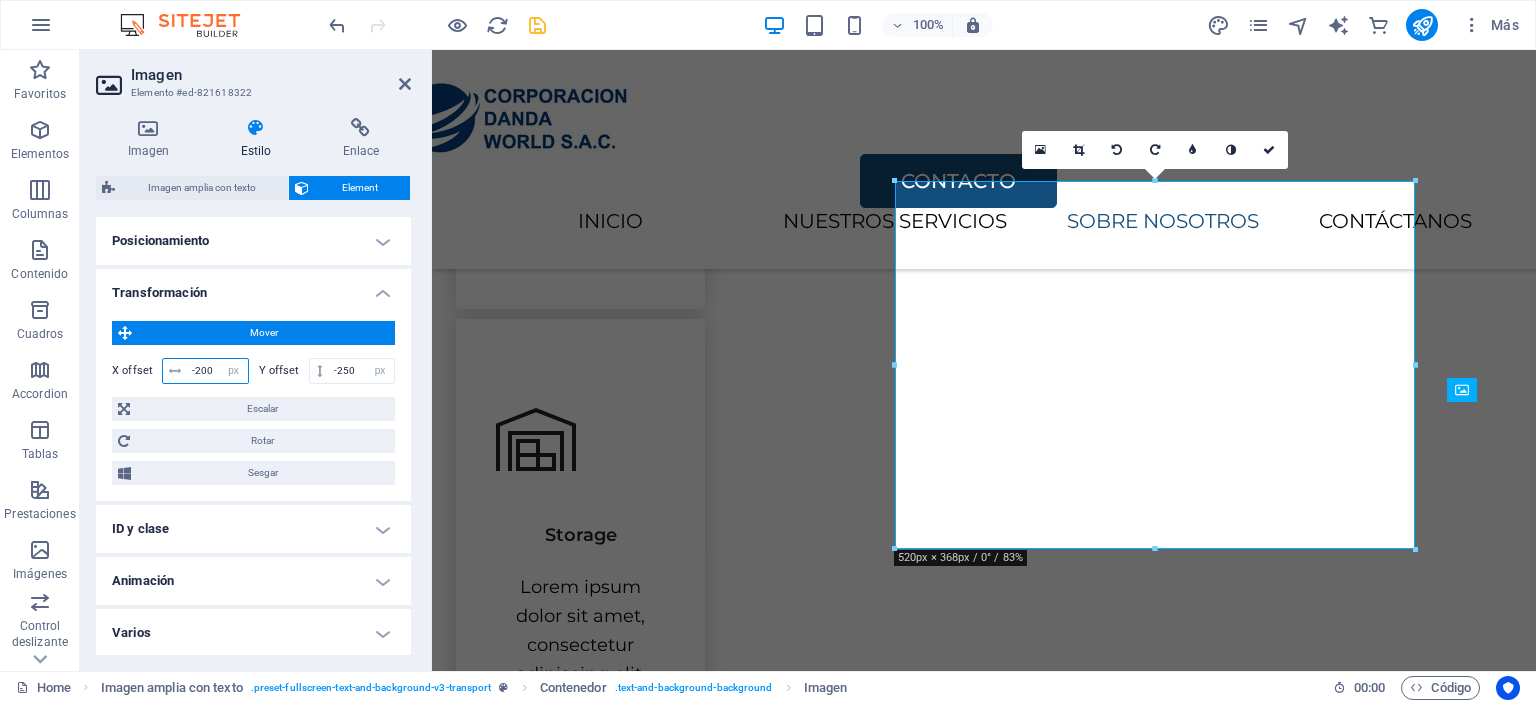 type on "-200" 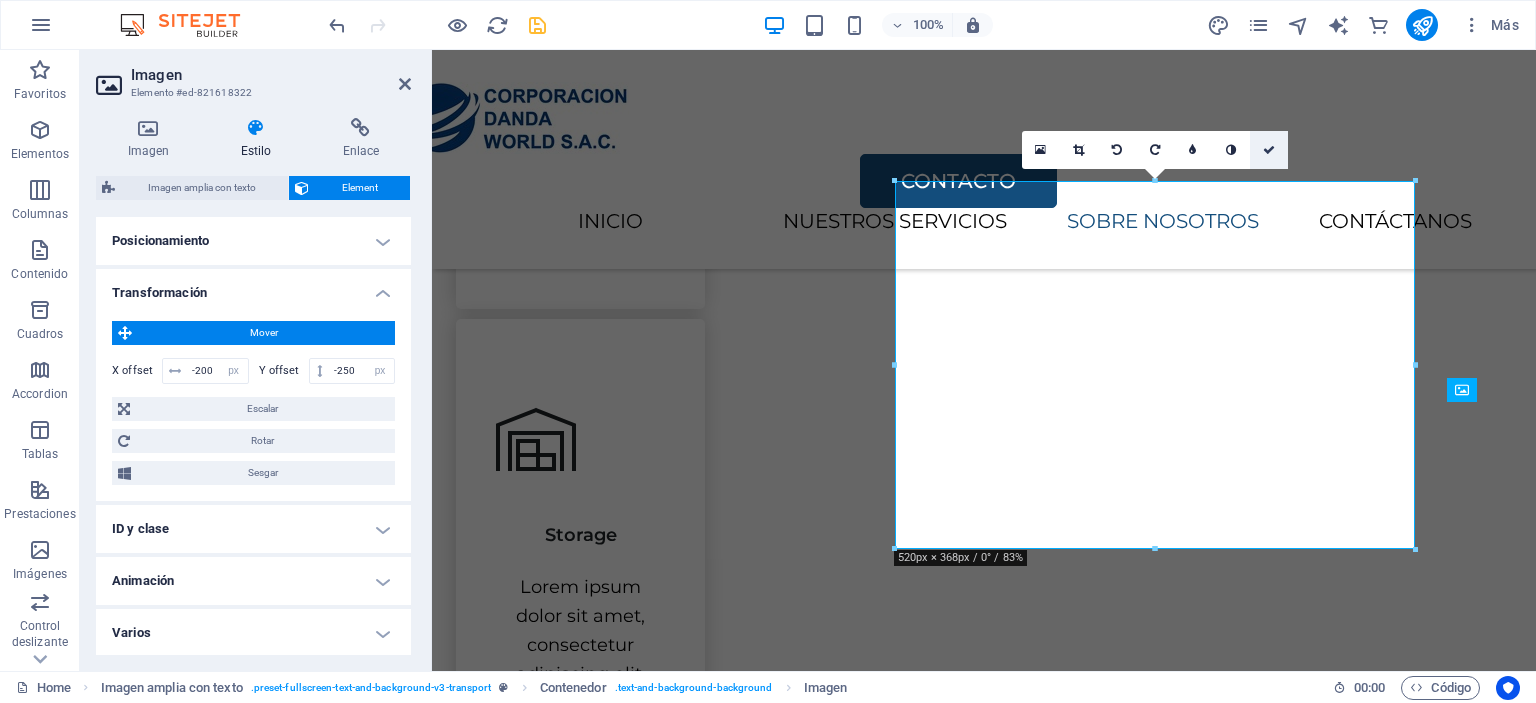 click at bounding box center (1269, 150) 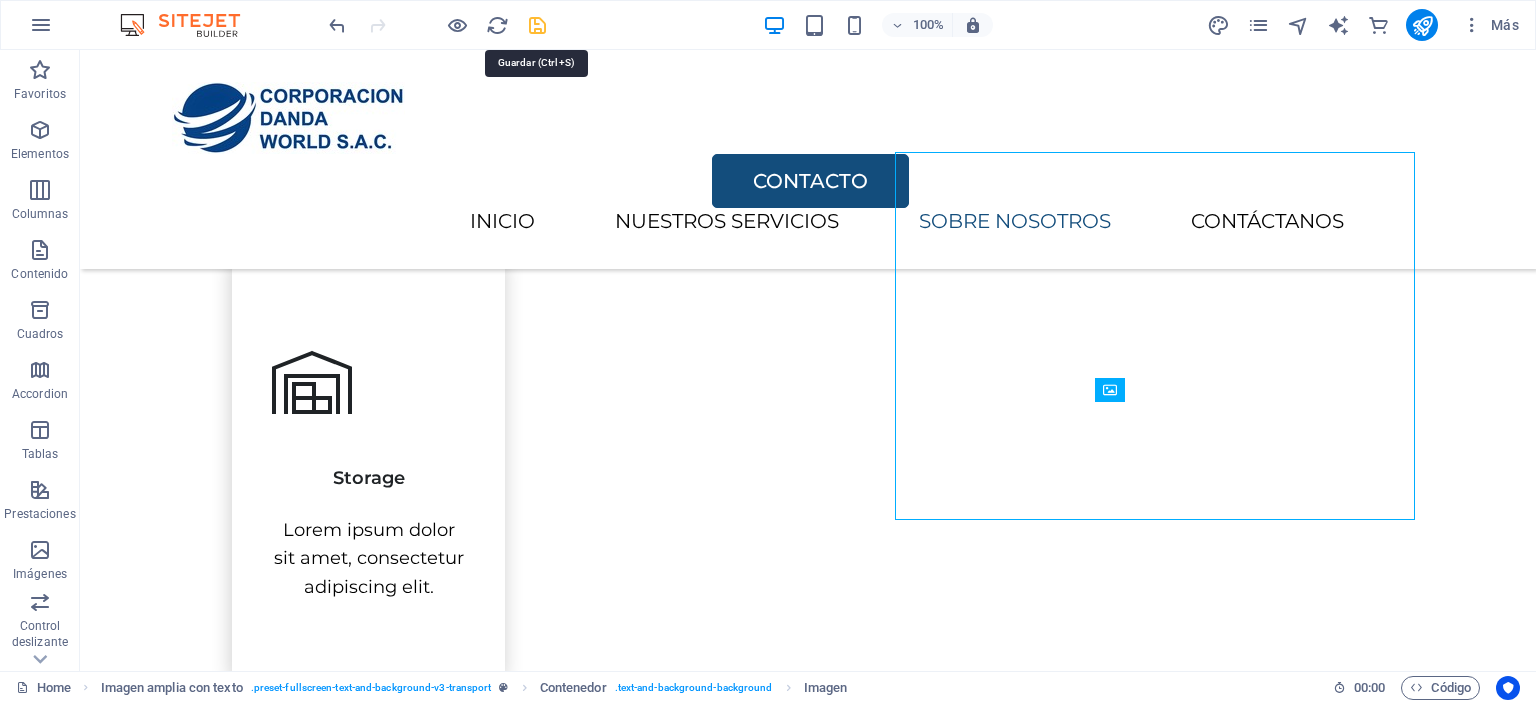 click at bounding box center [537, 25] 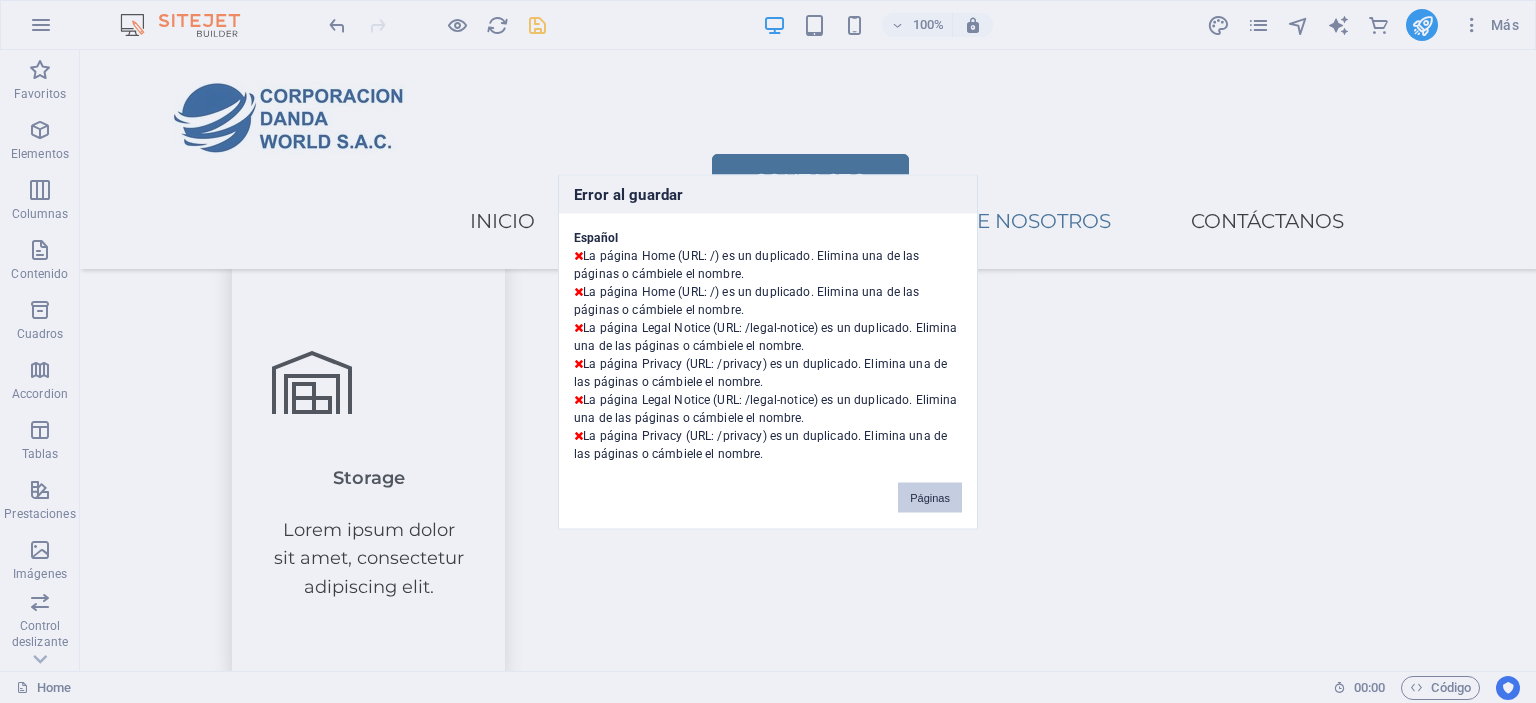 click on "Páginas" at bounding box center [930, 497] 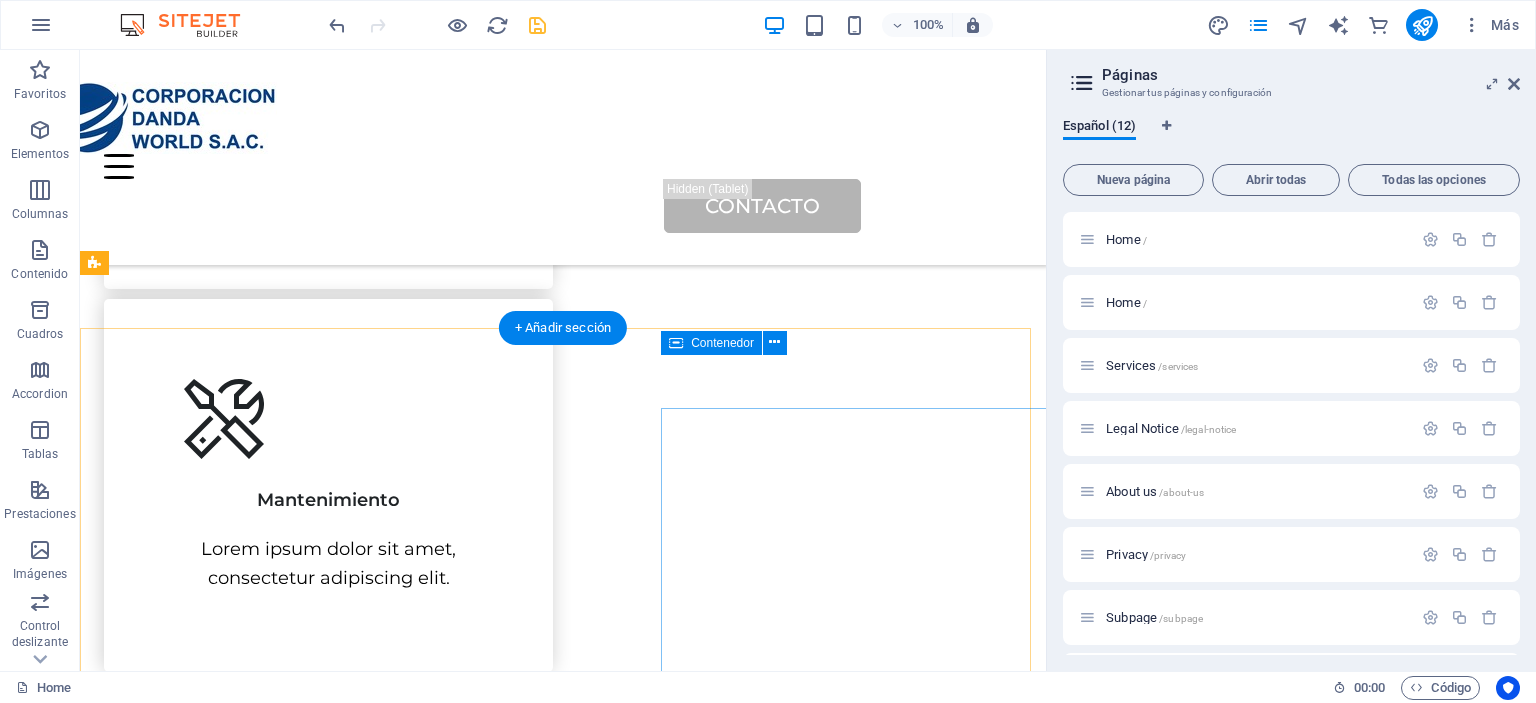 scroll, scrollTop: 1646, scrollLeft: 0, axis: vertical 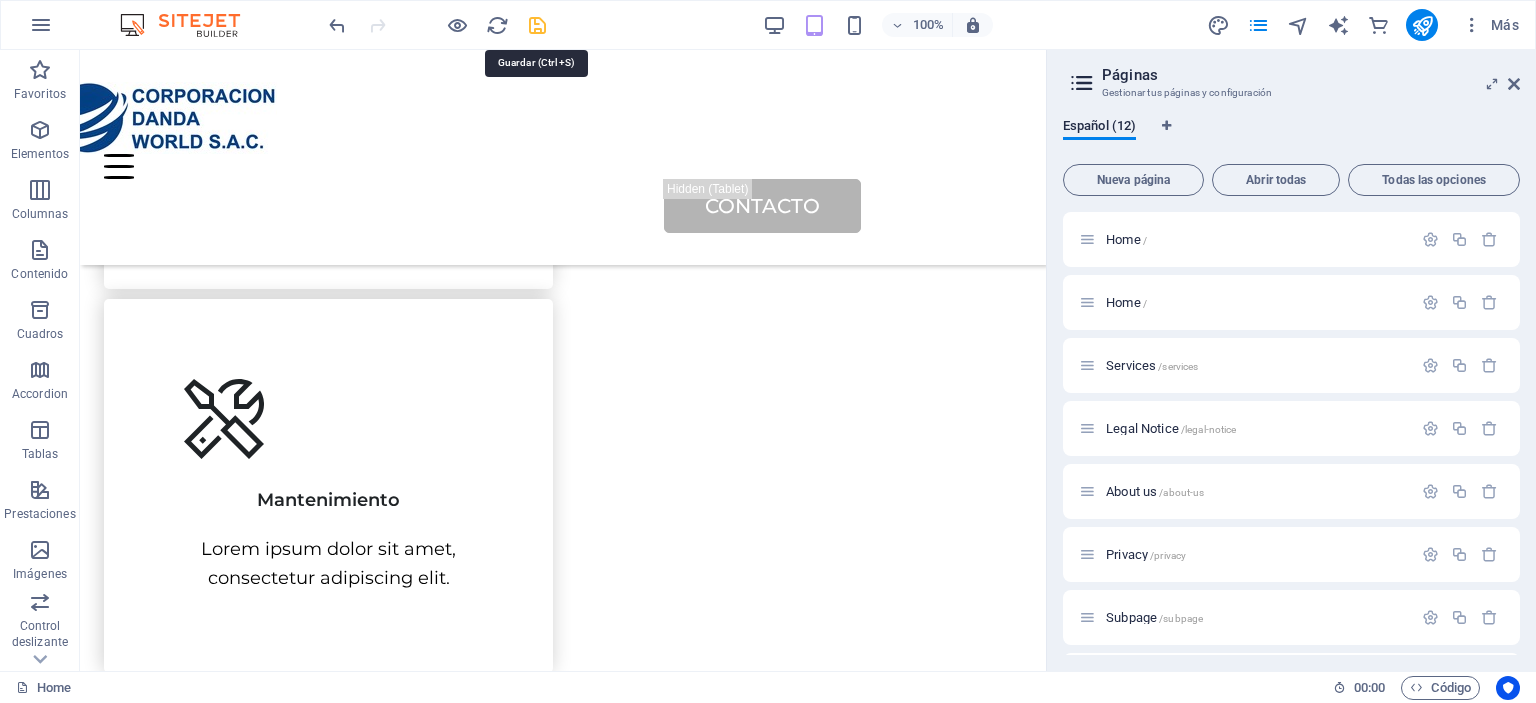 click at bounding box center [537, 25] 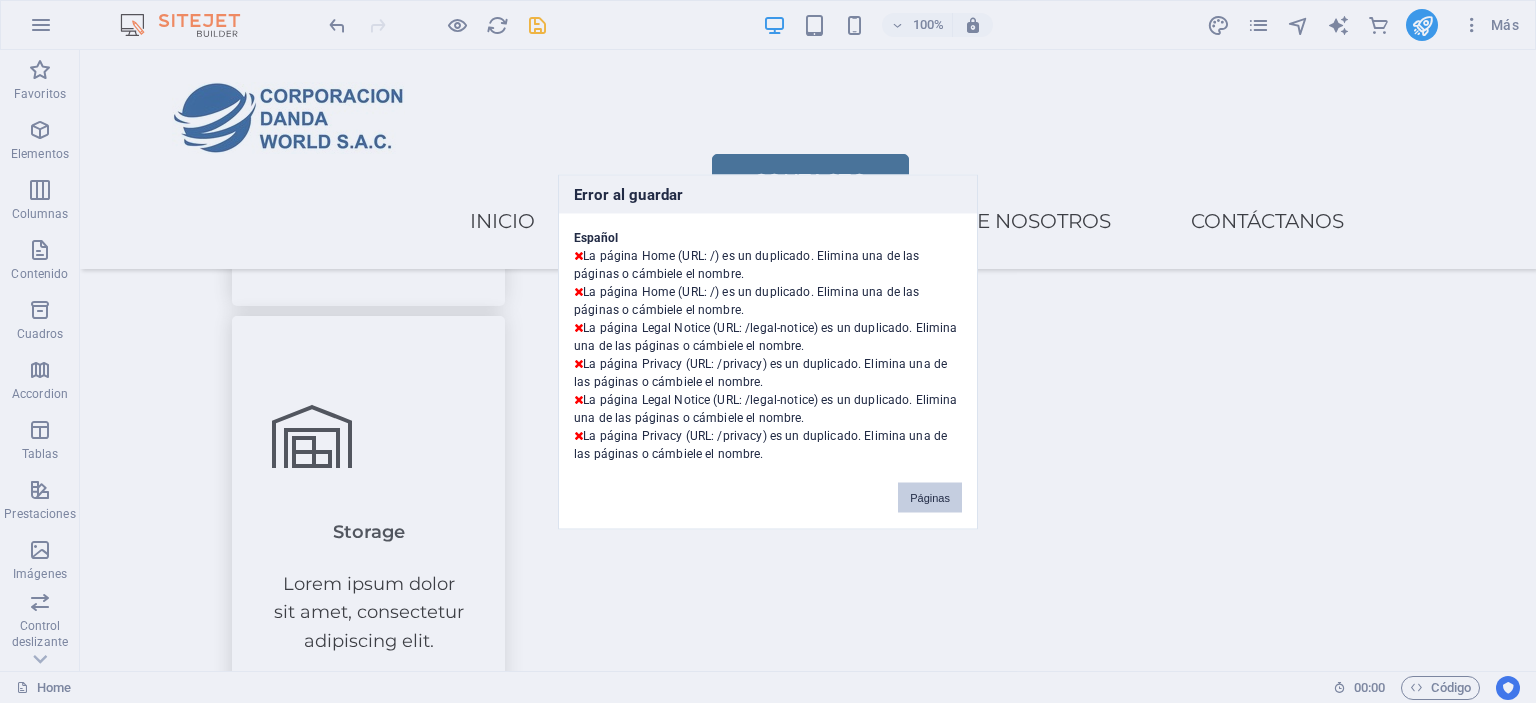click on "Páginas" at bounding box center [930, 497] 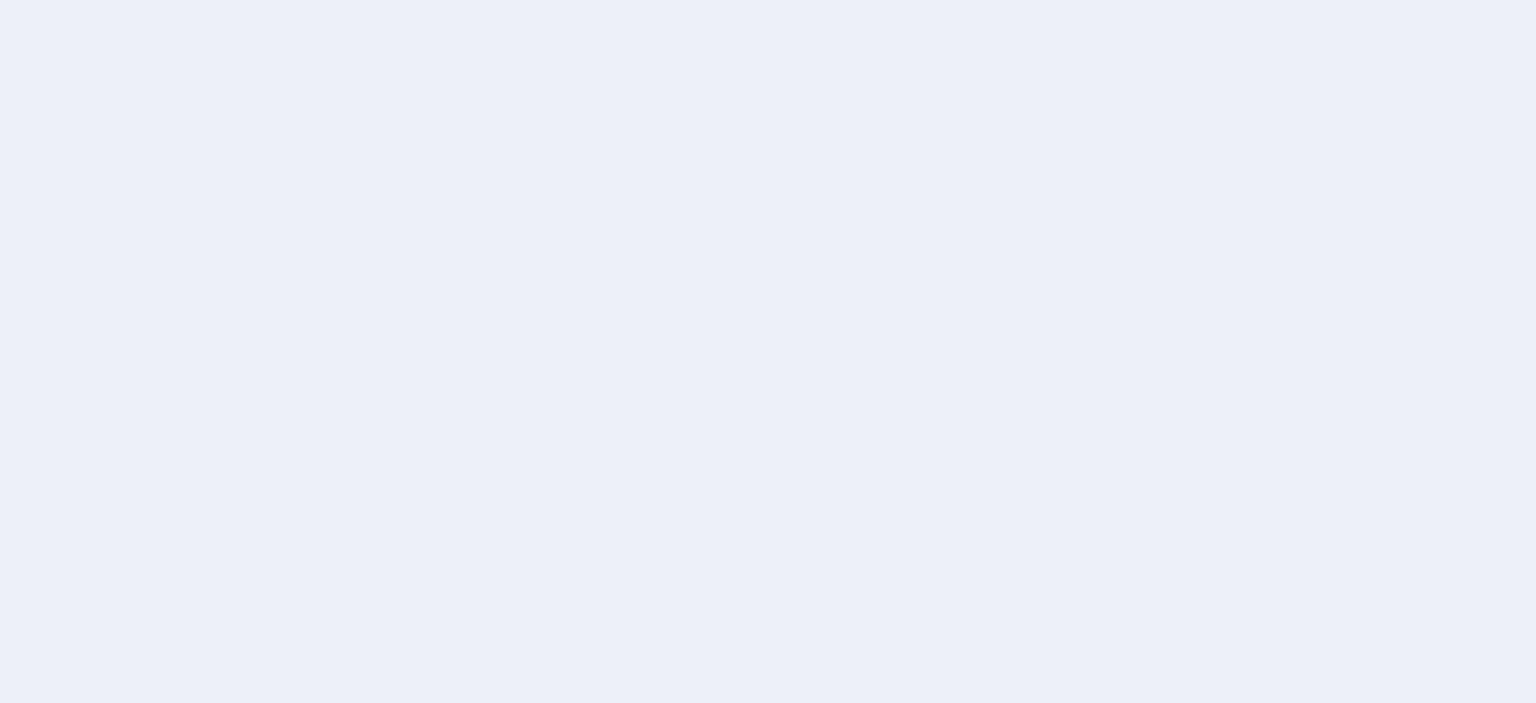 scroll, scrollTop: 0, scrollLeft: 0, axis: both 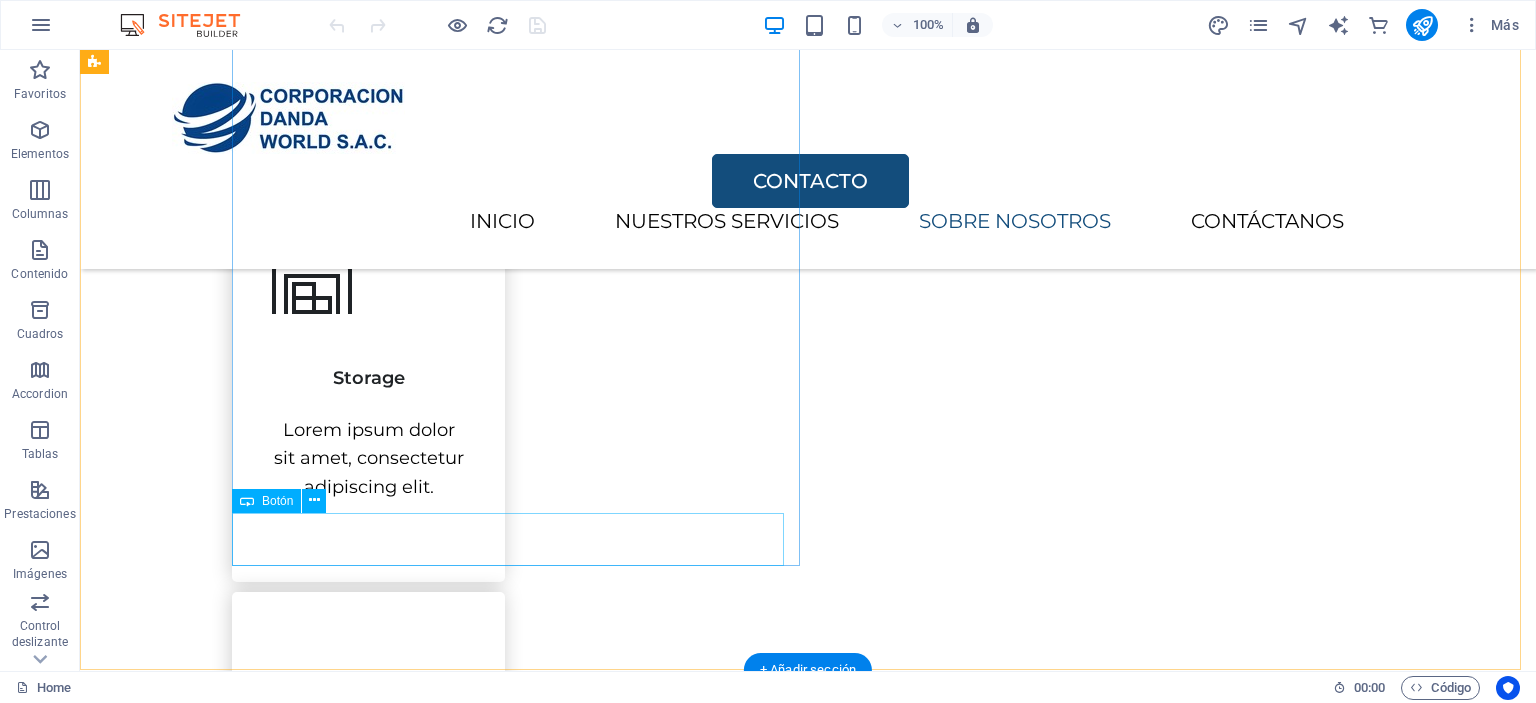 click on "Contact Us" at bounding box center (876, 1548) 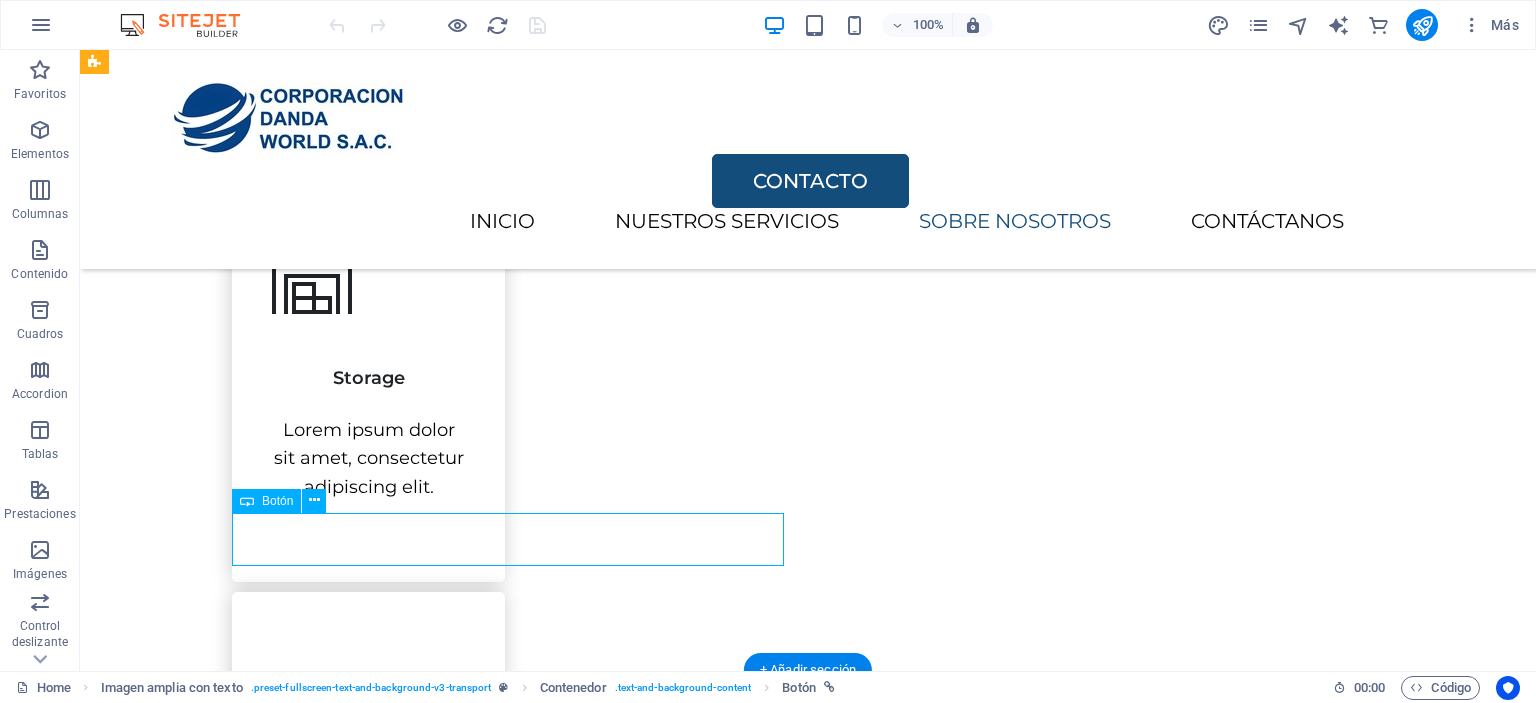 click on "Contact Us" at bounding box center [876, 1548] 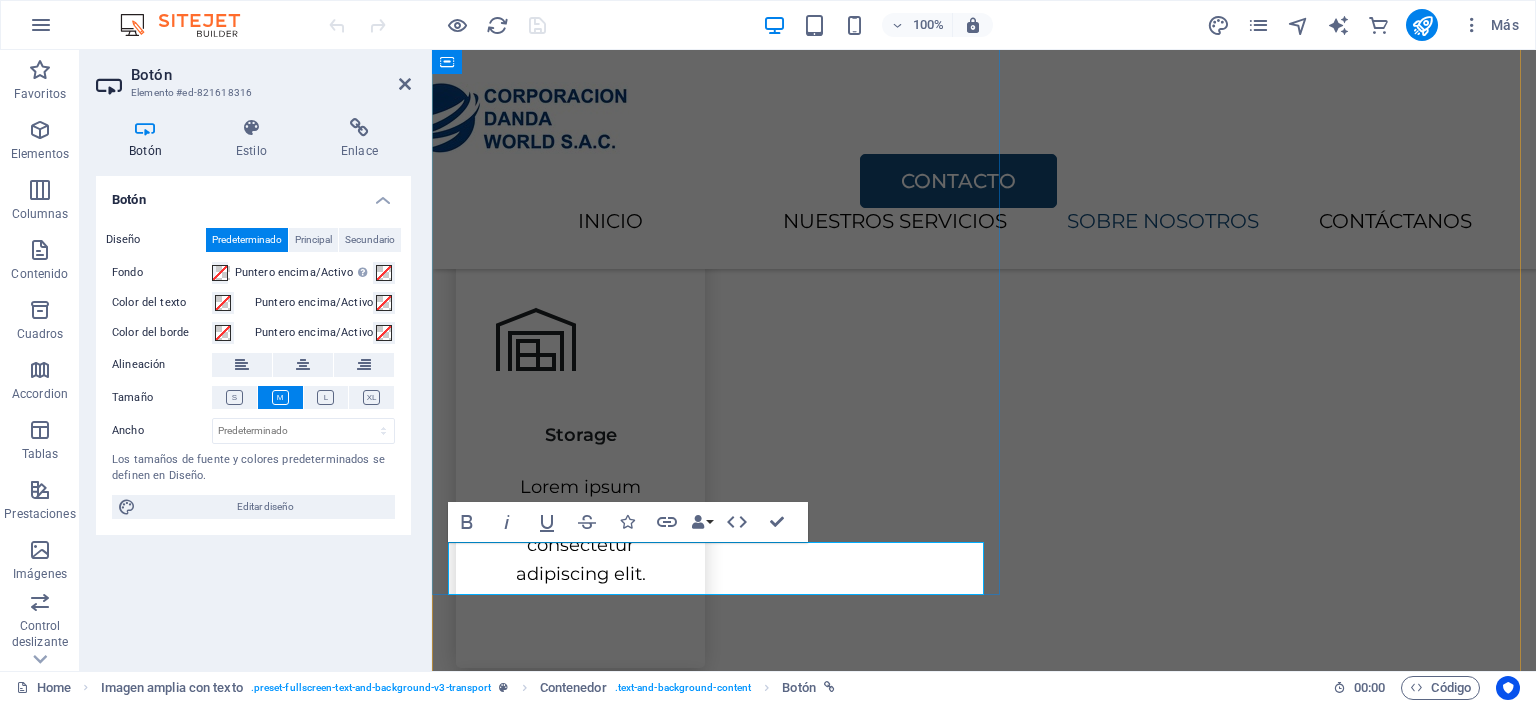 type 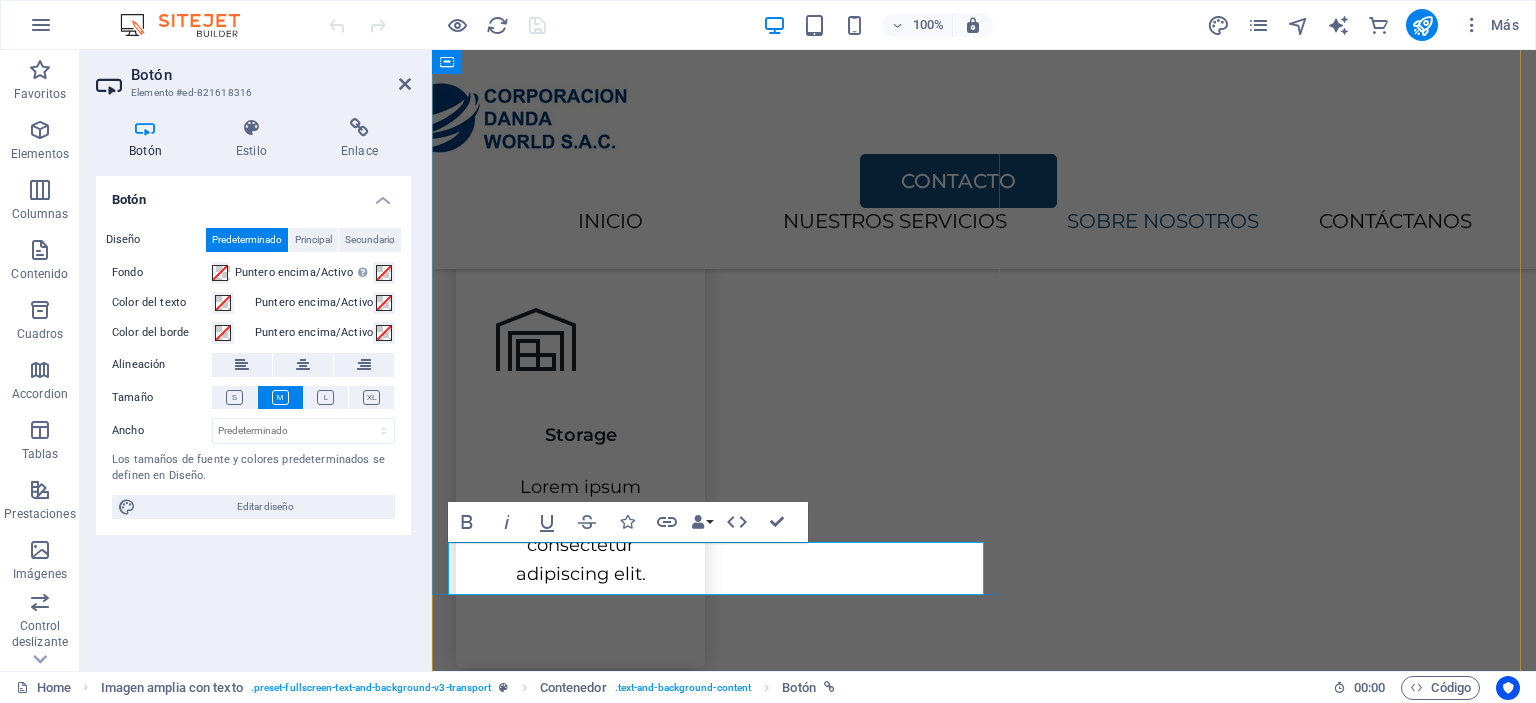 click on "CONTACTANOS" at bounding box center [567, 1721] 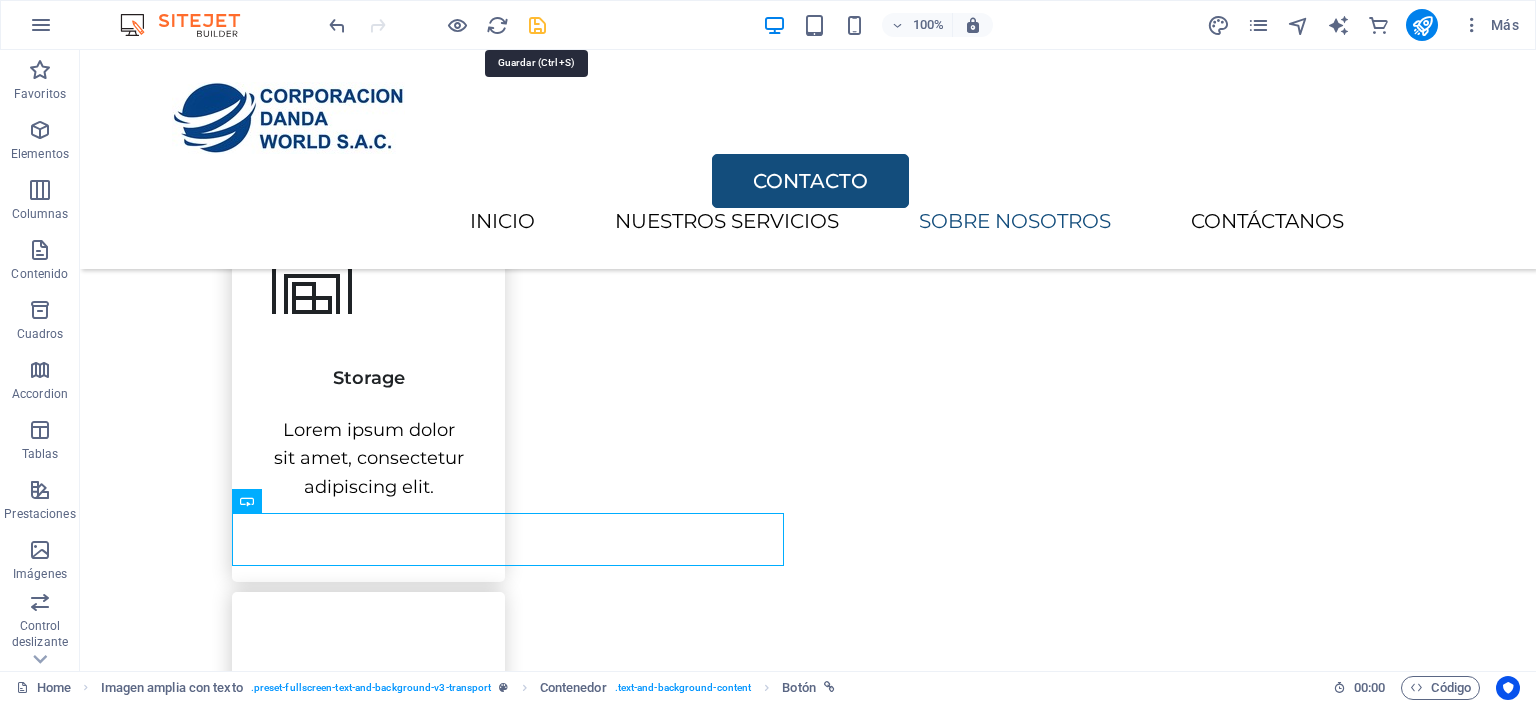 click at bounding box center [537, 25] 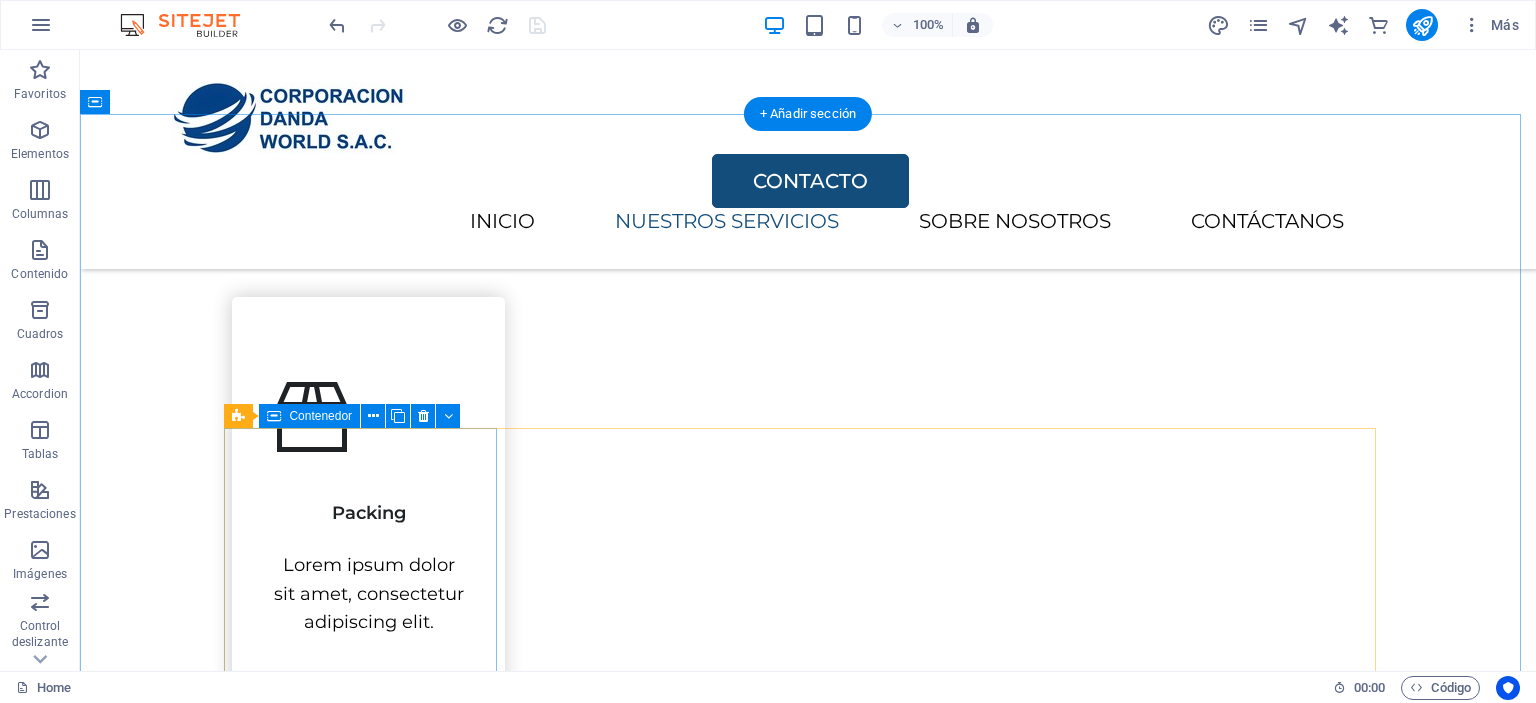scroll, scrollTop: 900, scrollLeft: 0, axis: vertical 